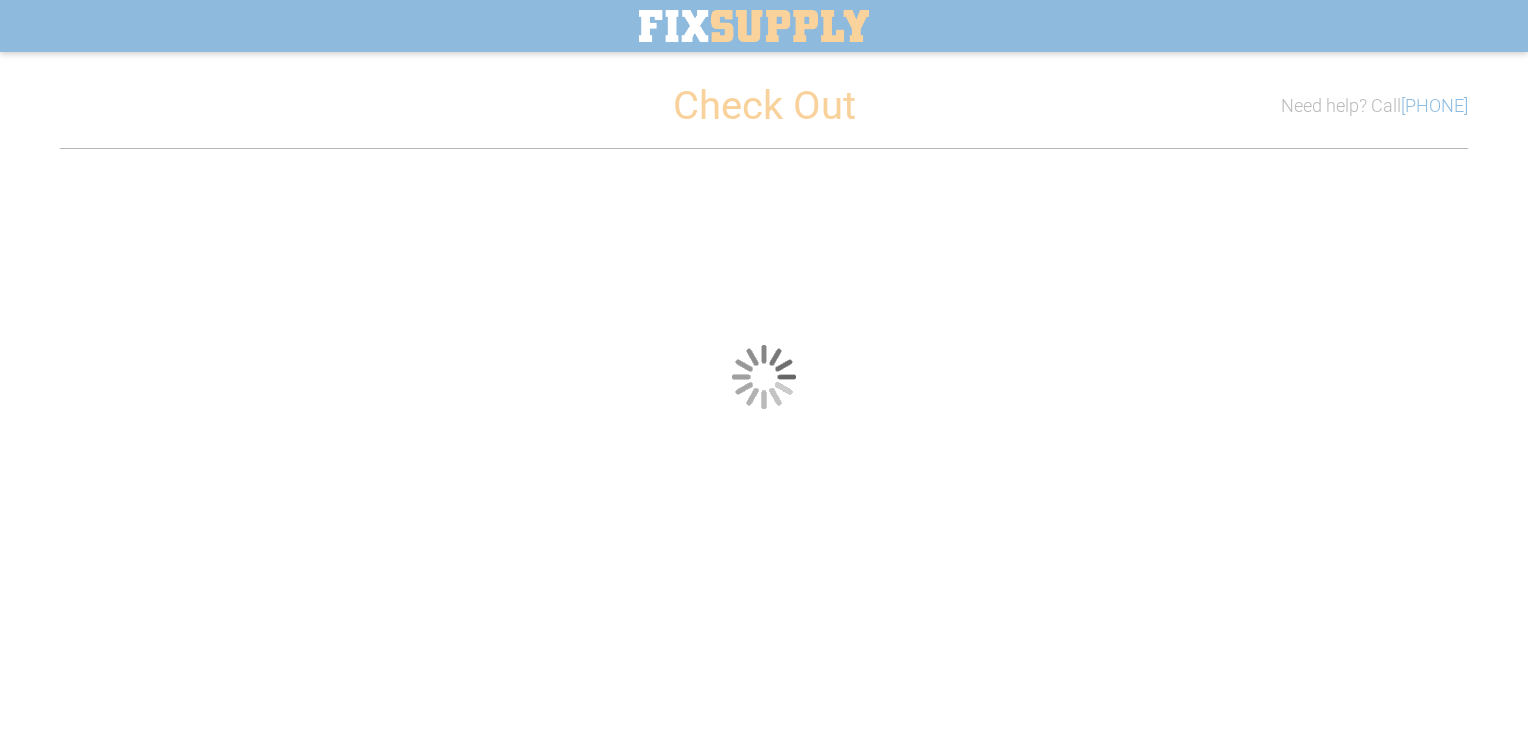 scroll, scrollTop: 0, scrollLeft: 0, axis: both 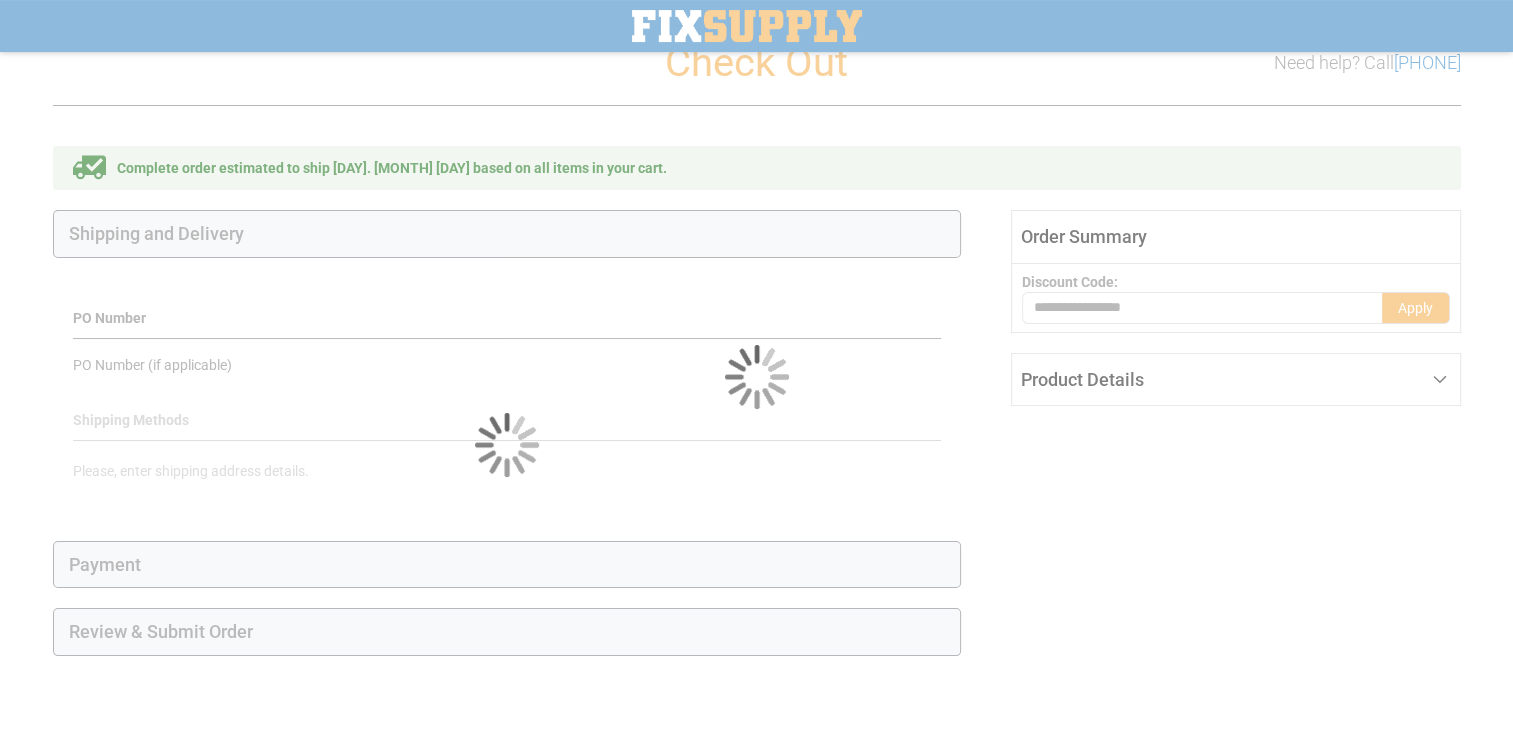 select on "**" 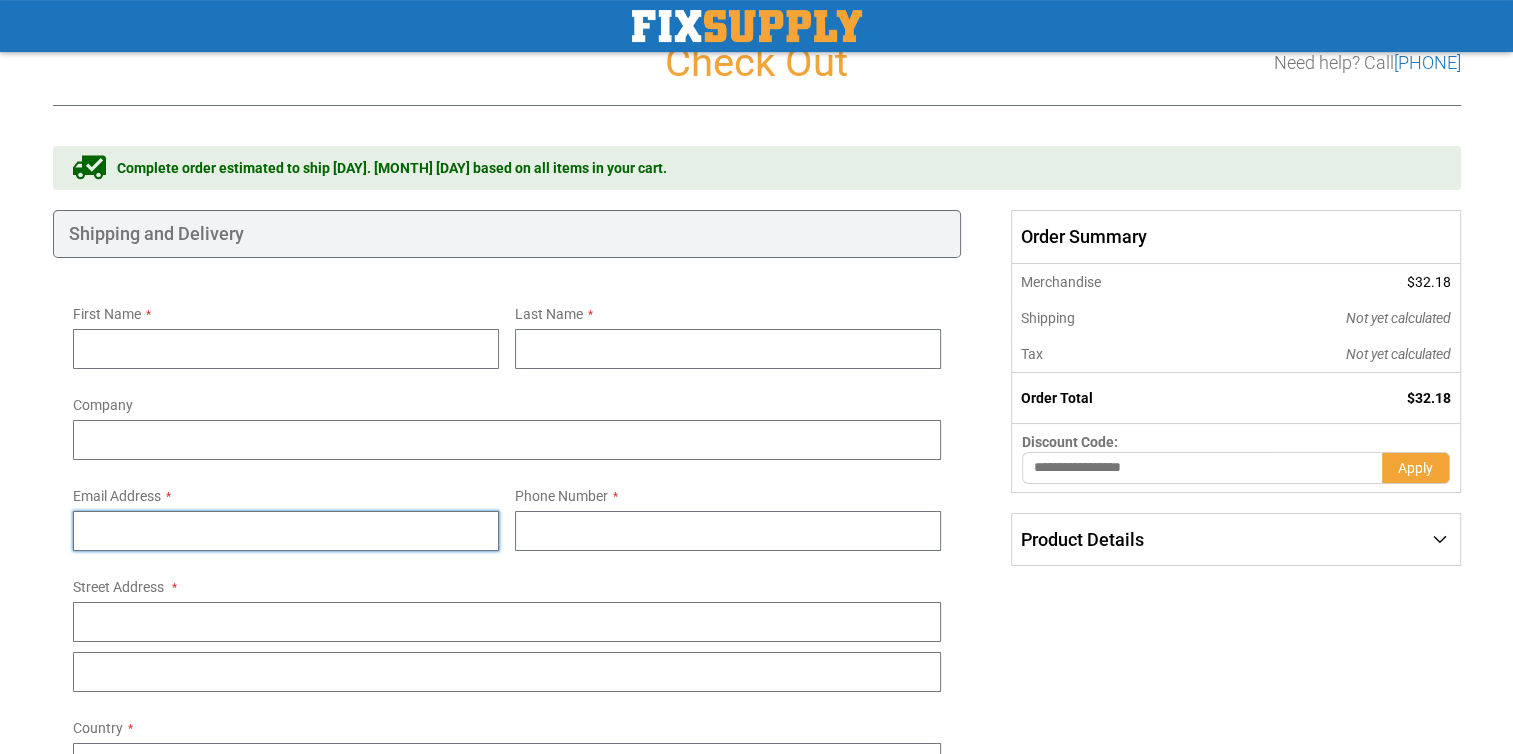 type on "**********" 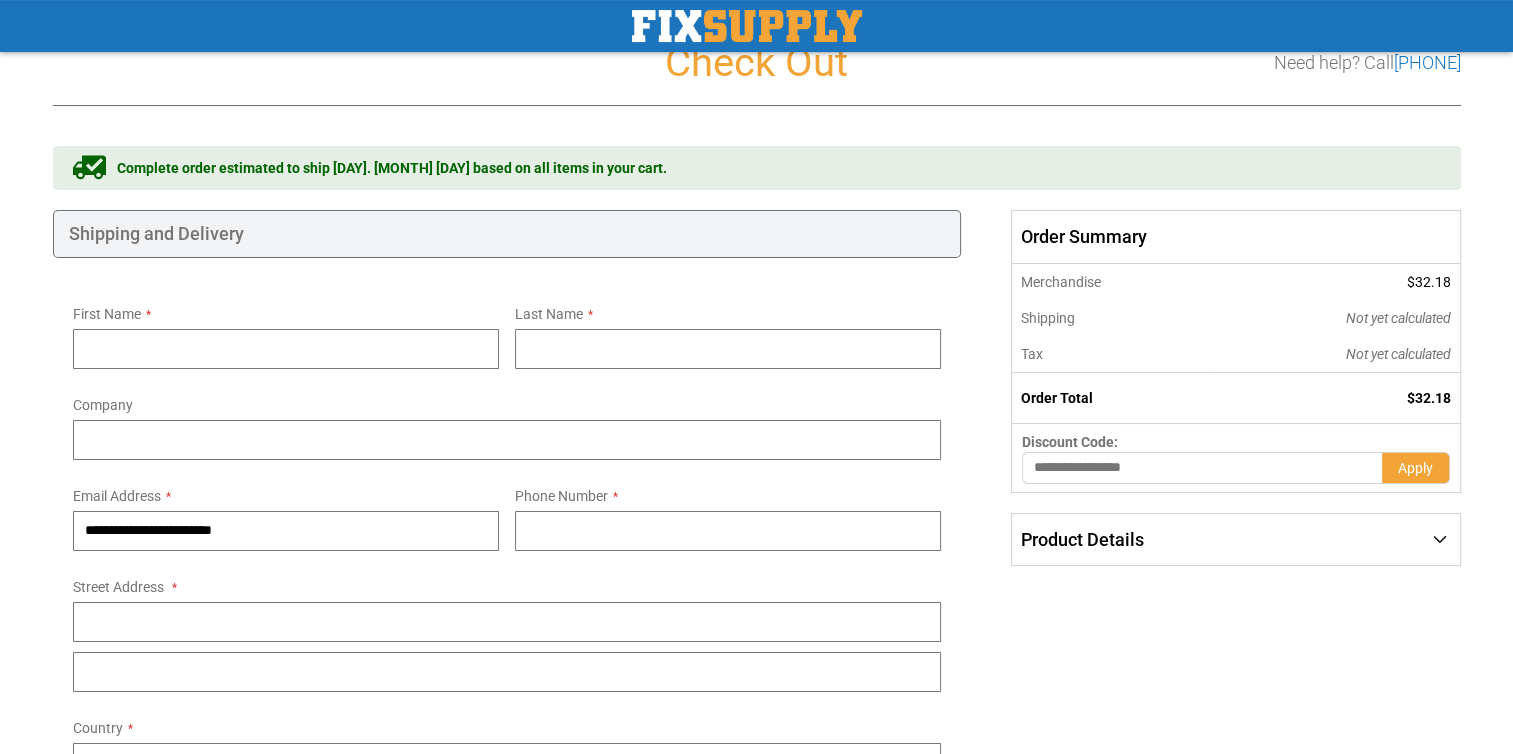 scroll, scrollTop: 0, scrollLeft: 0, axis: both 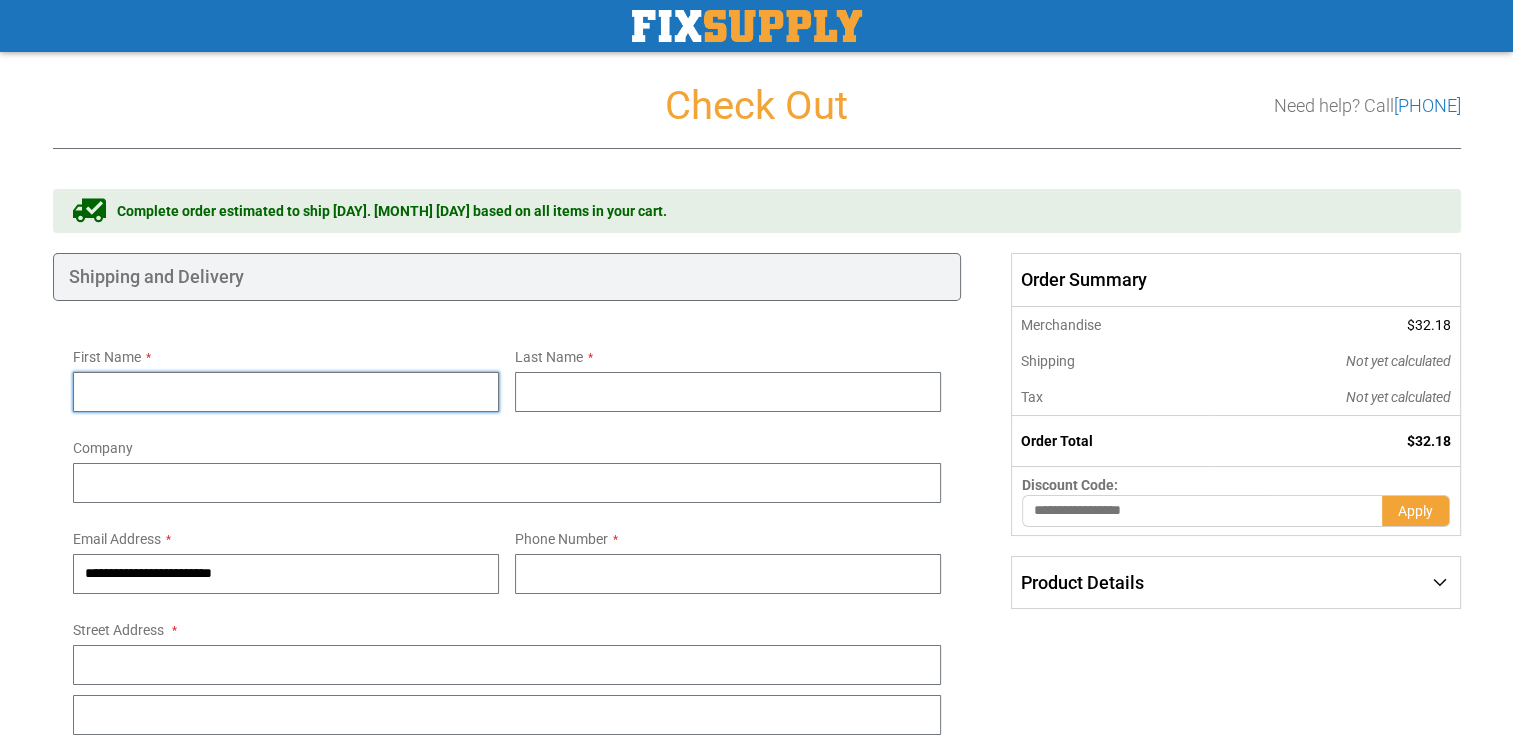 click on "First Name" at bounding box center (286, 392) 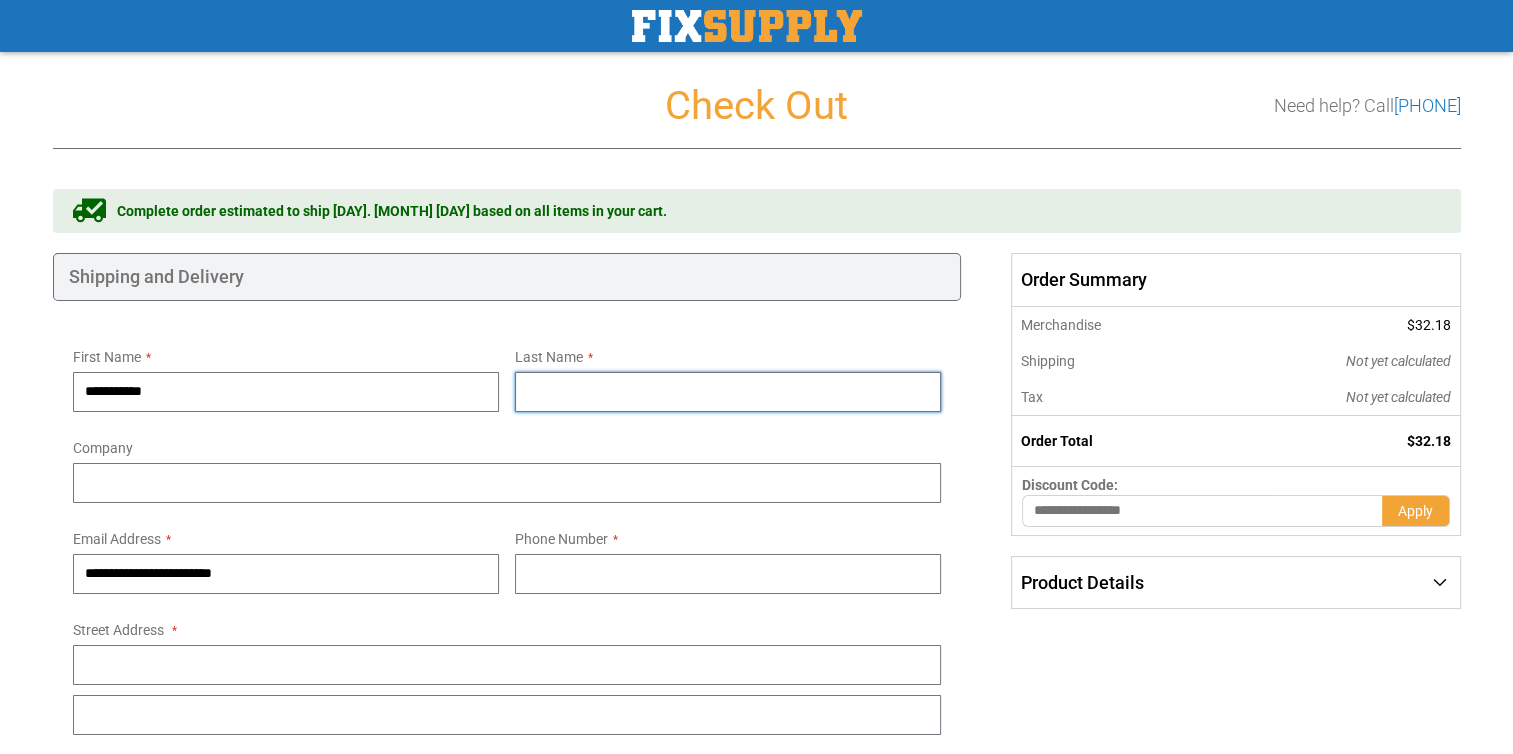type on "*******" 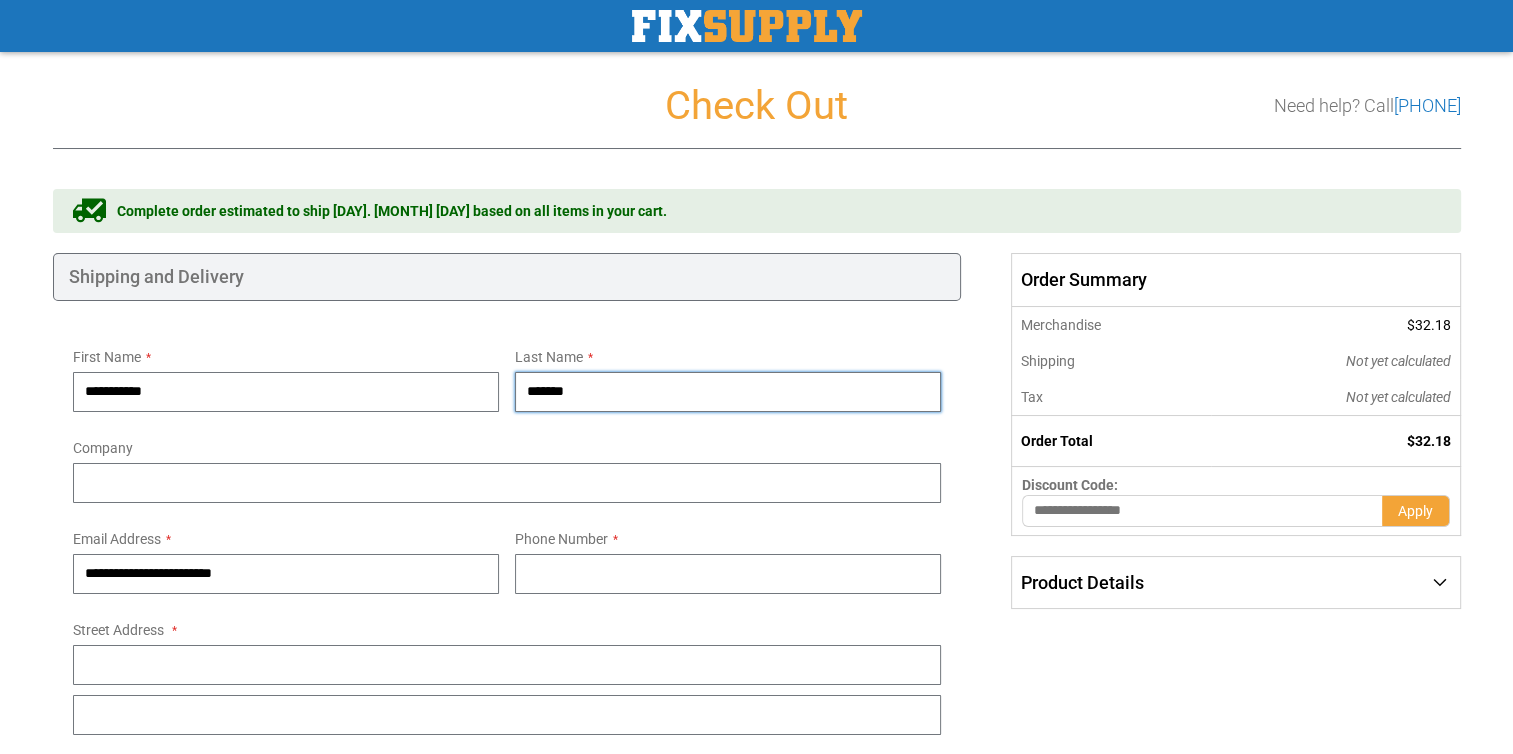 type on "**********" 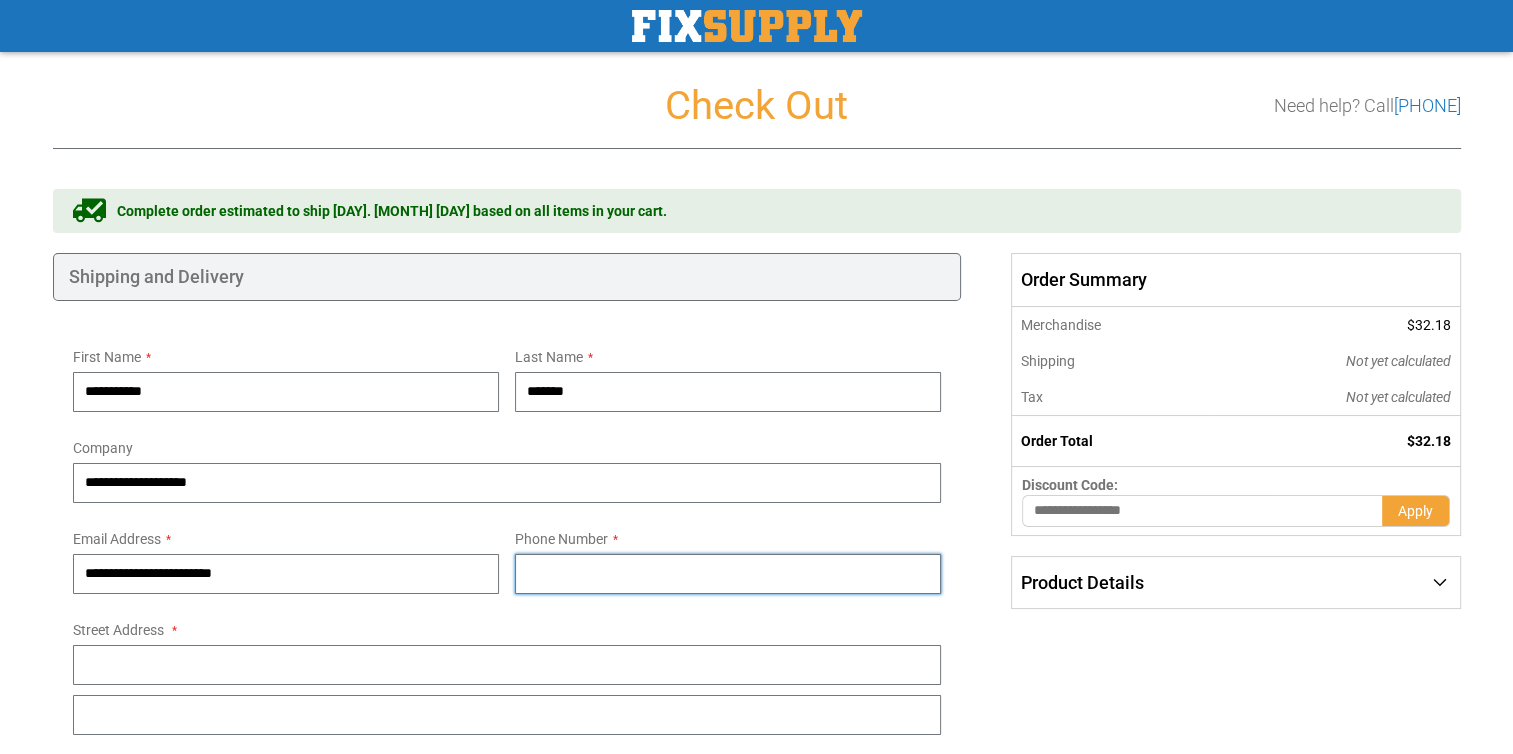 type on "**********" 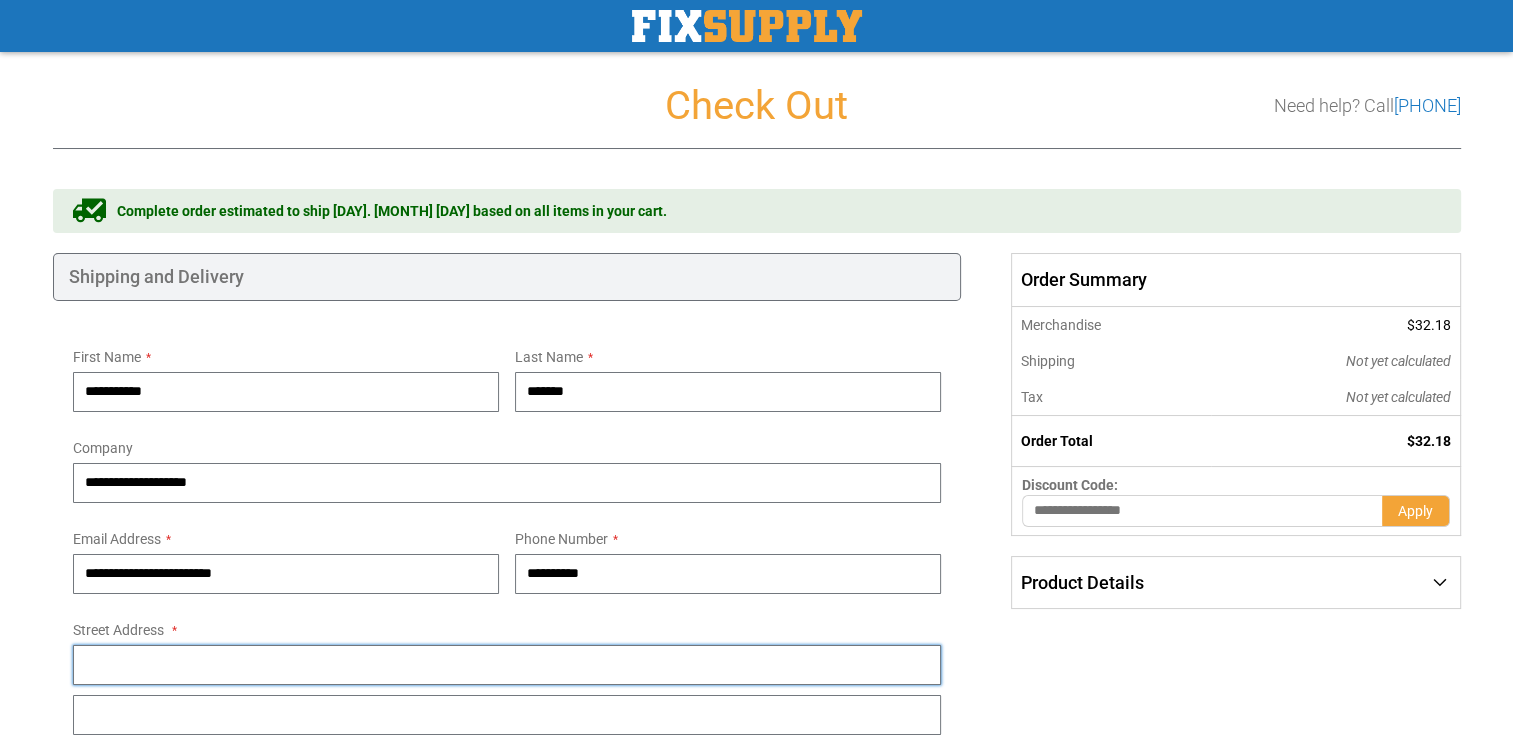 type on "**********" 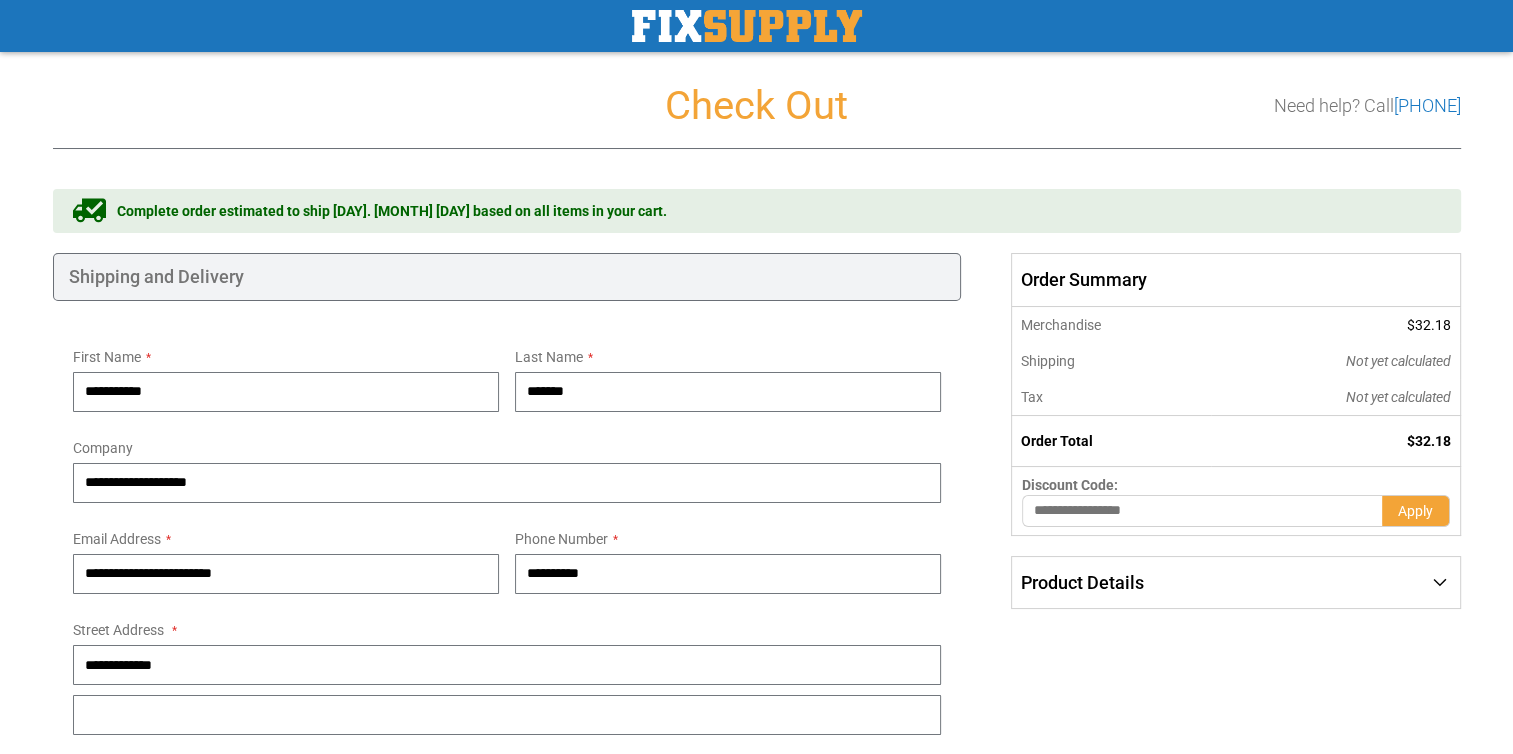 type on "*********" 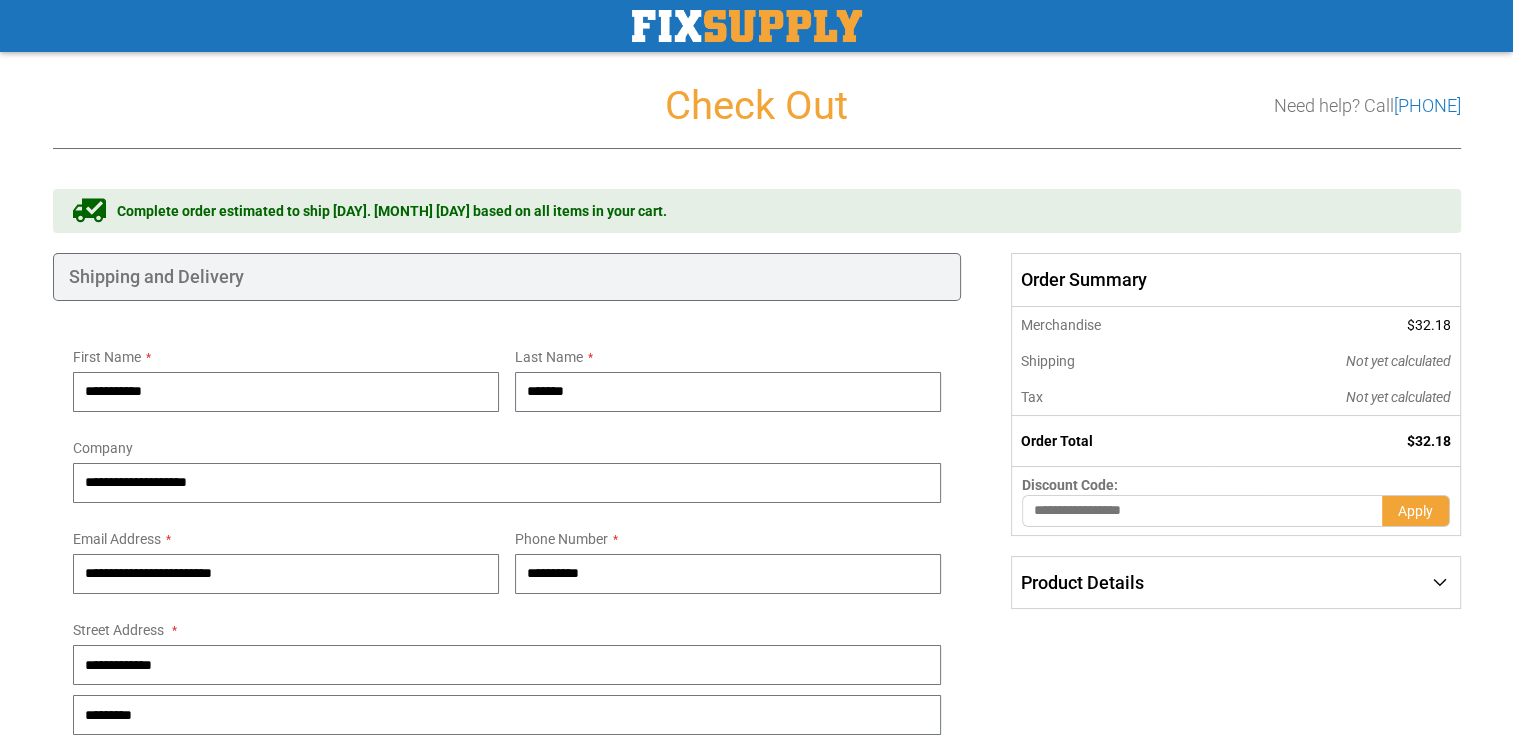 type on "**********" 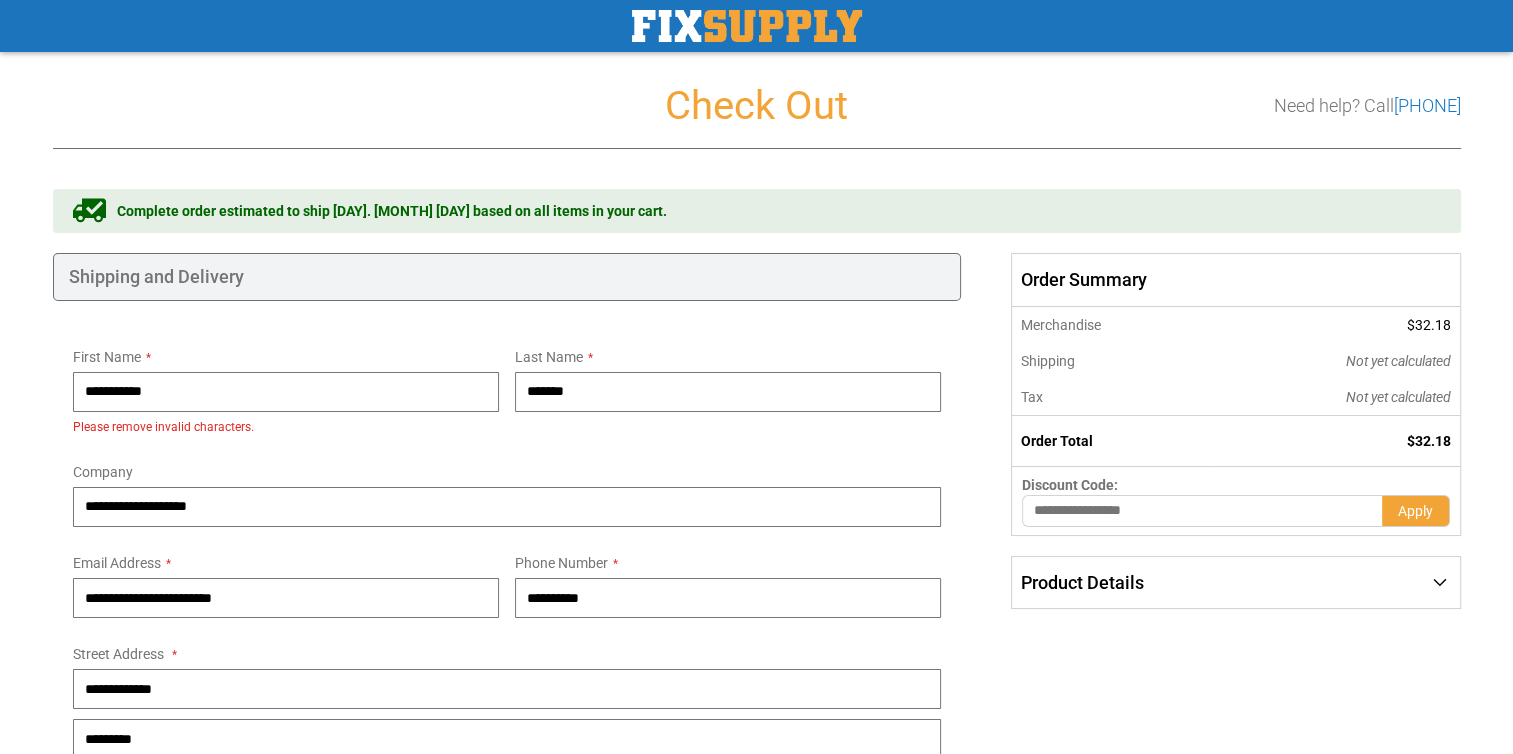 click on "Company" at bounding box center [507, 469] 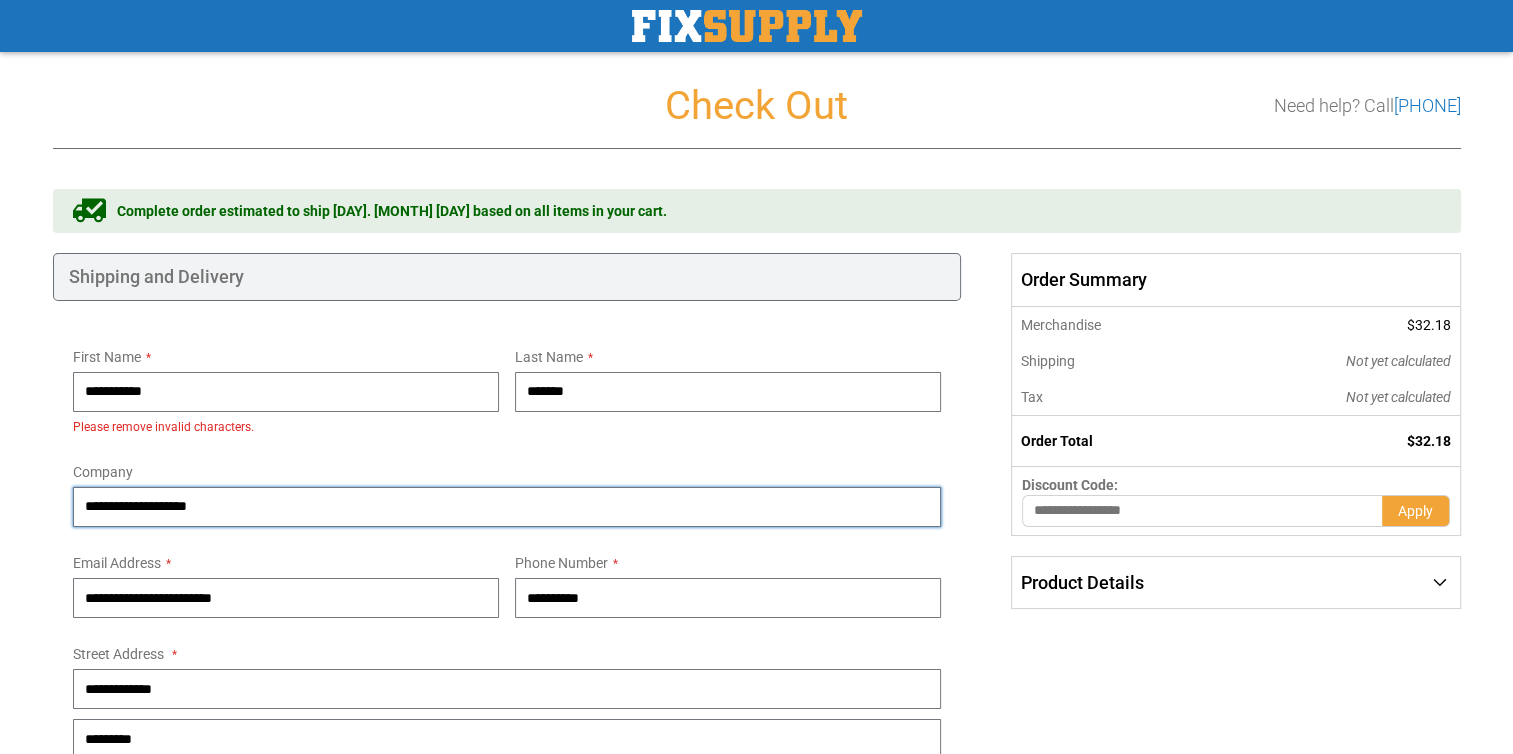 click on "**********" at bounding box center [507, 507] 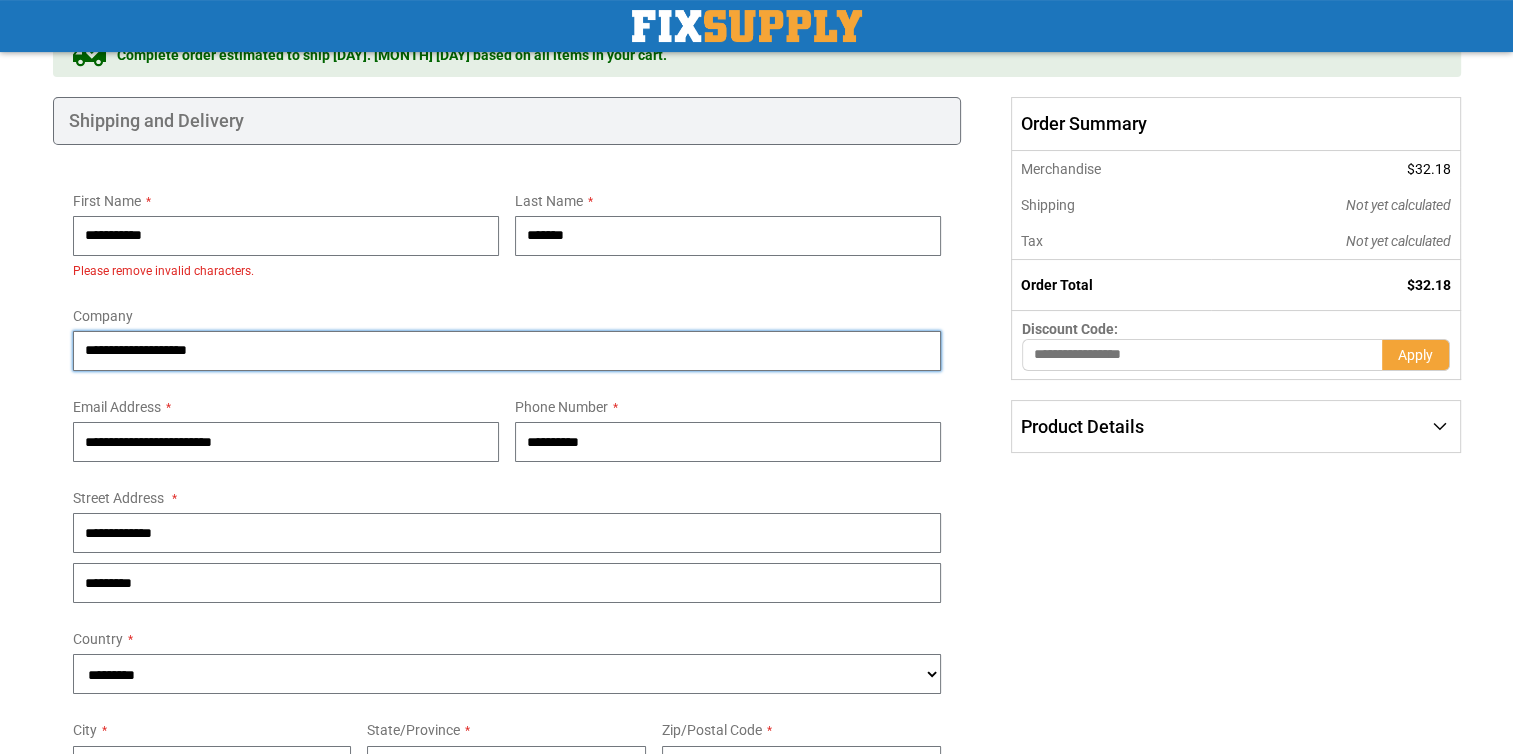 scroll, scrollTop: 157, scrollLeft: 0, axis: vertical 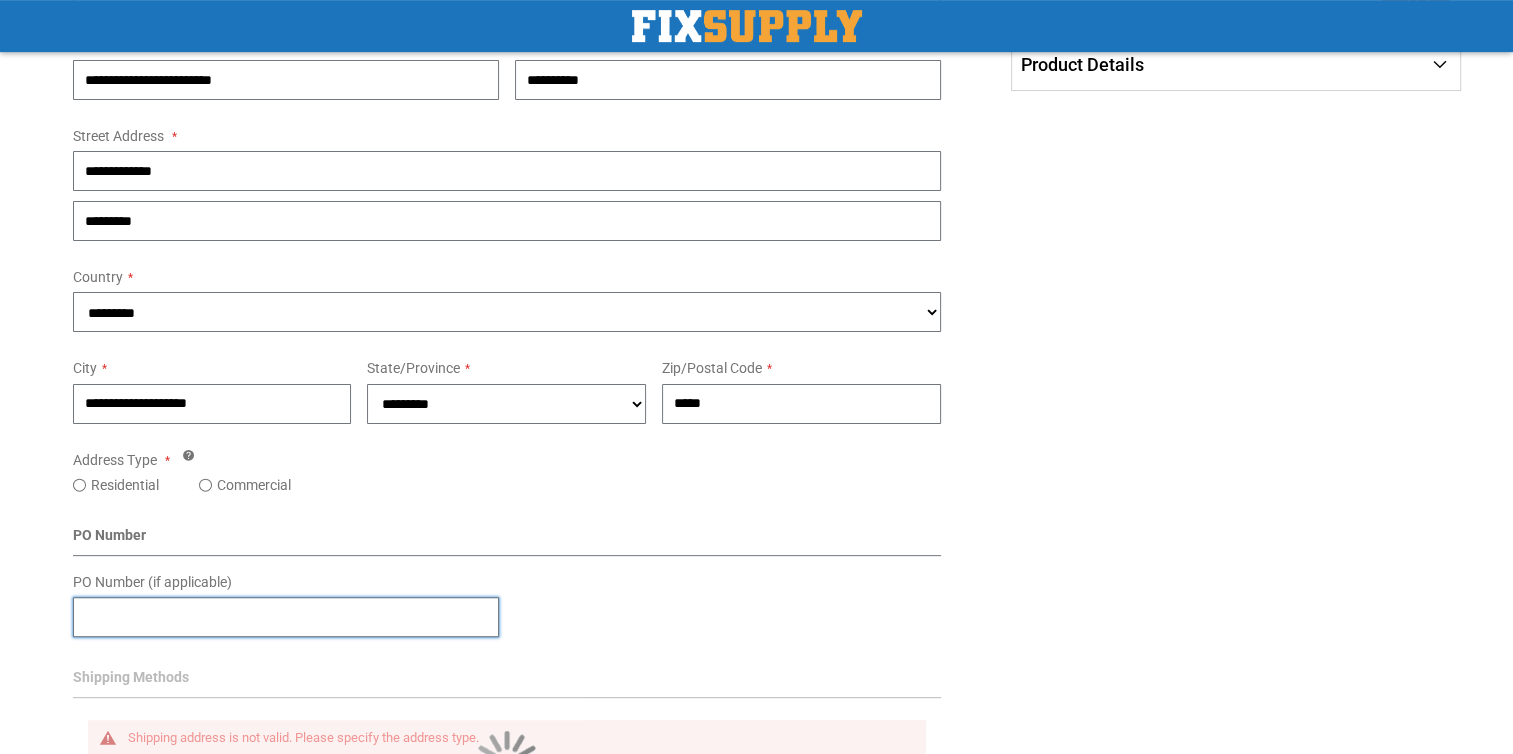 click on "PO Number (if applicable)" at bounding box center [286, 617] 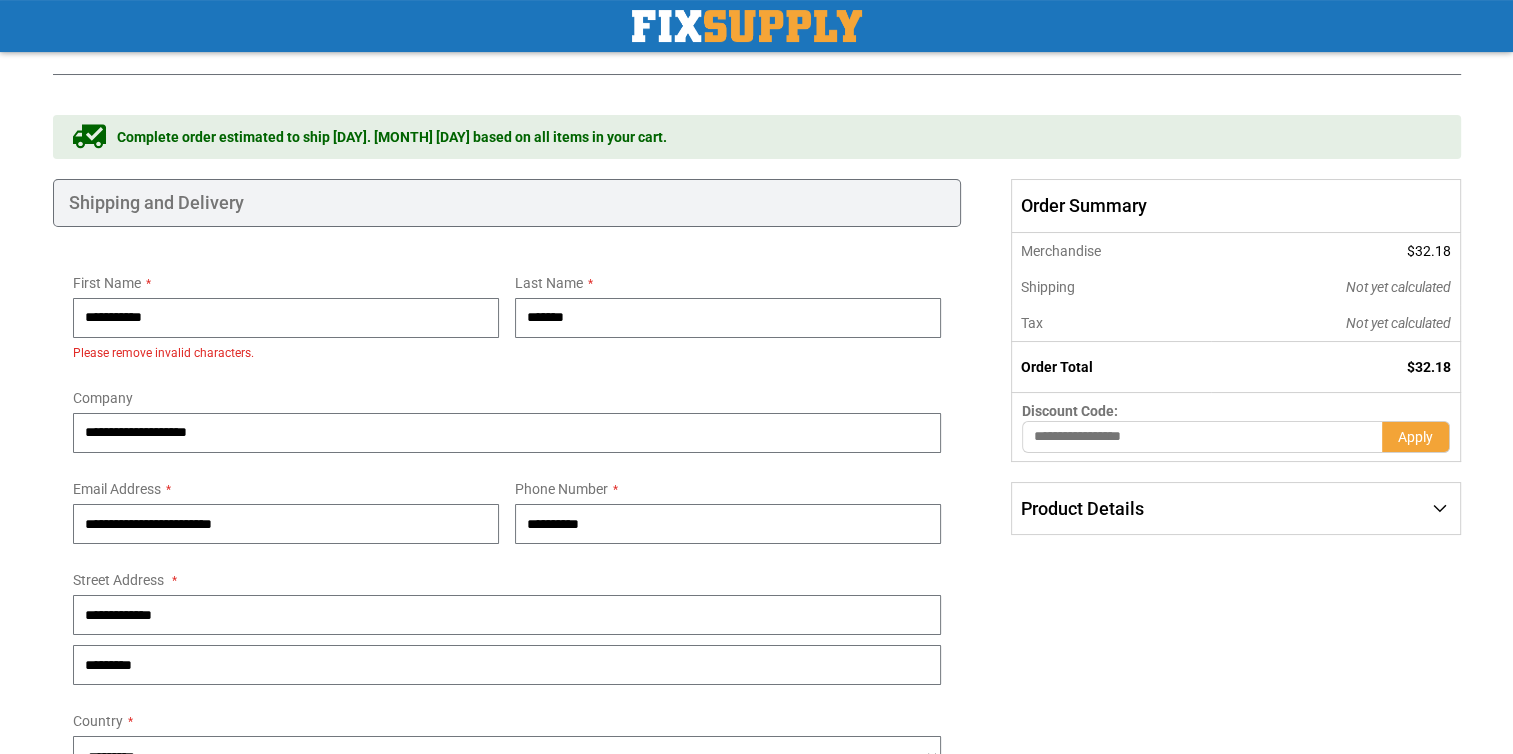 scroll, scrollTop: 66, scrollLeft: 0, axis: vertical 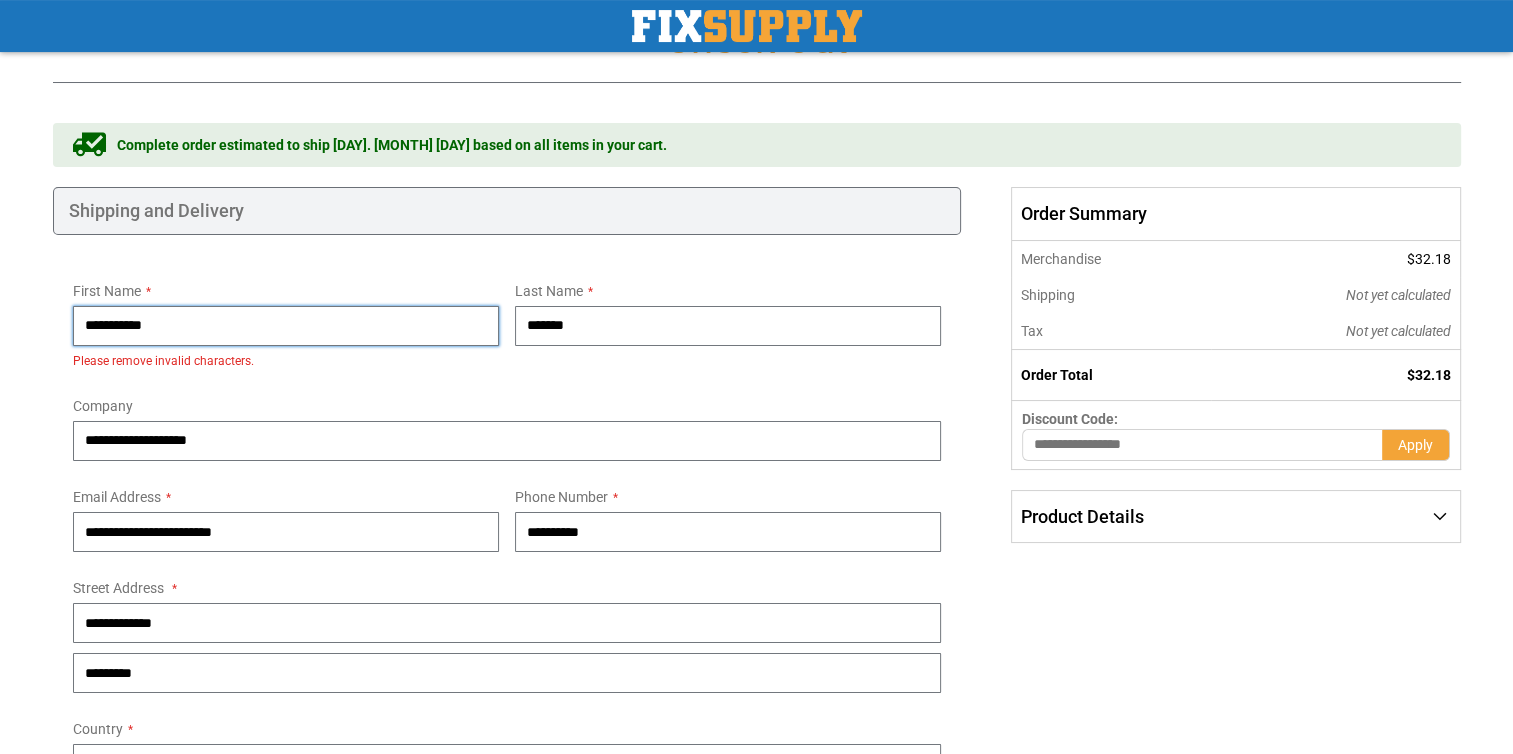 click on "**********" at bounding box center [286, 326] 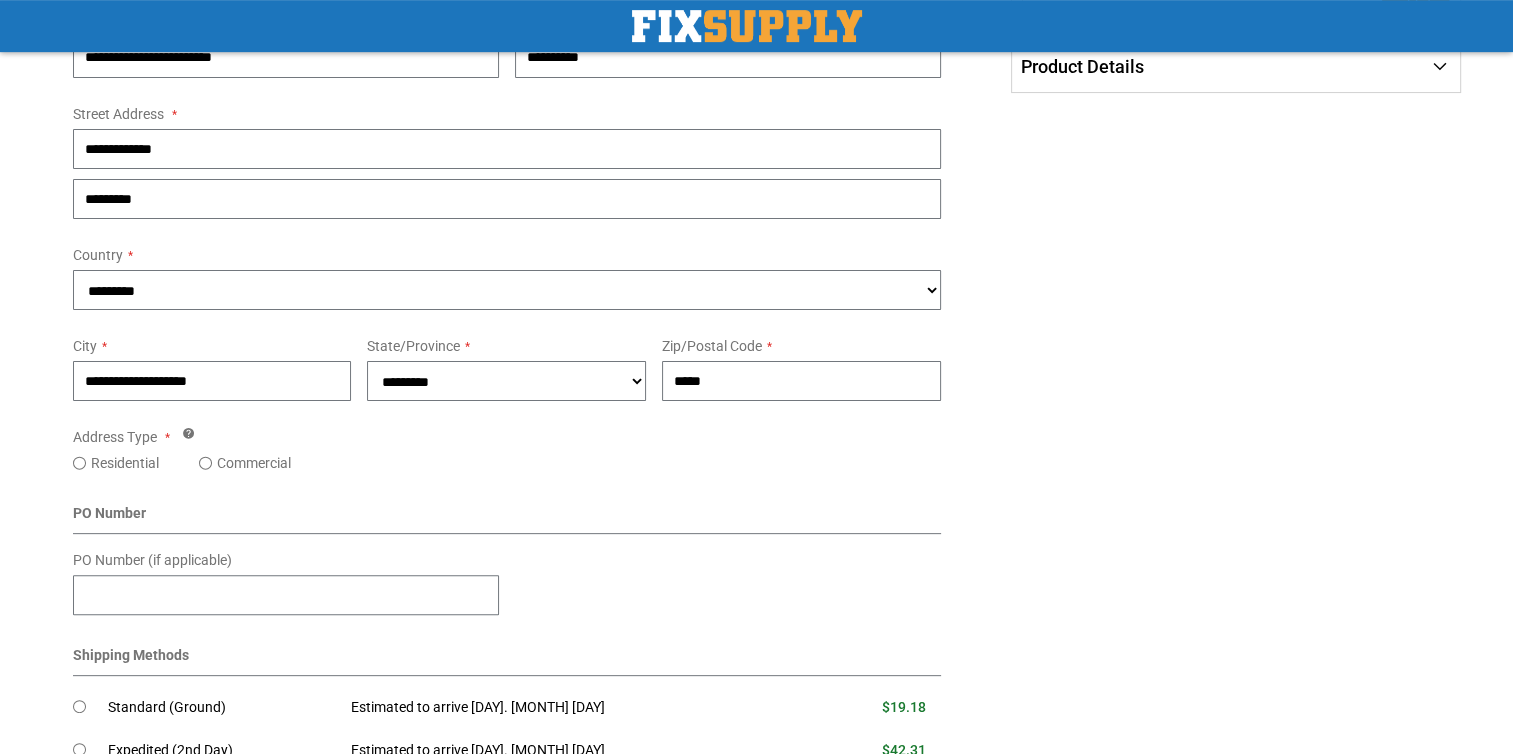 scroll, scrollTop: 520, scrollLeft: 0, axis: vertical 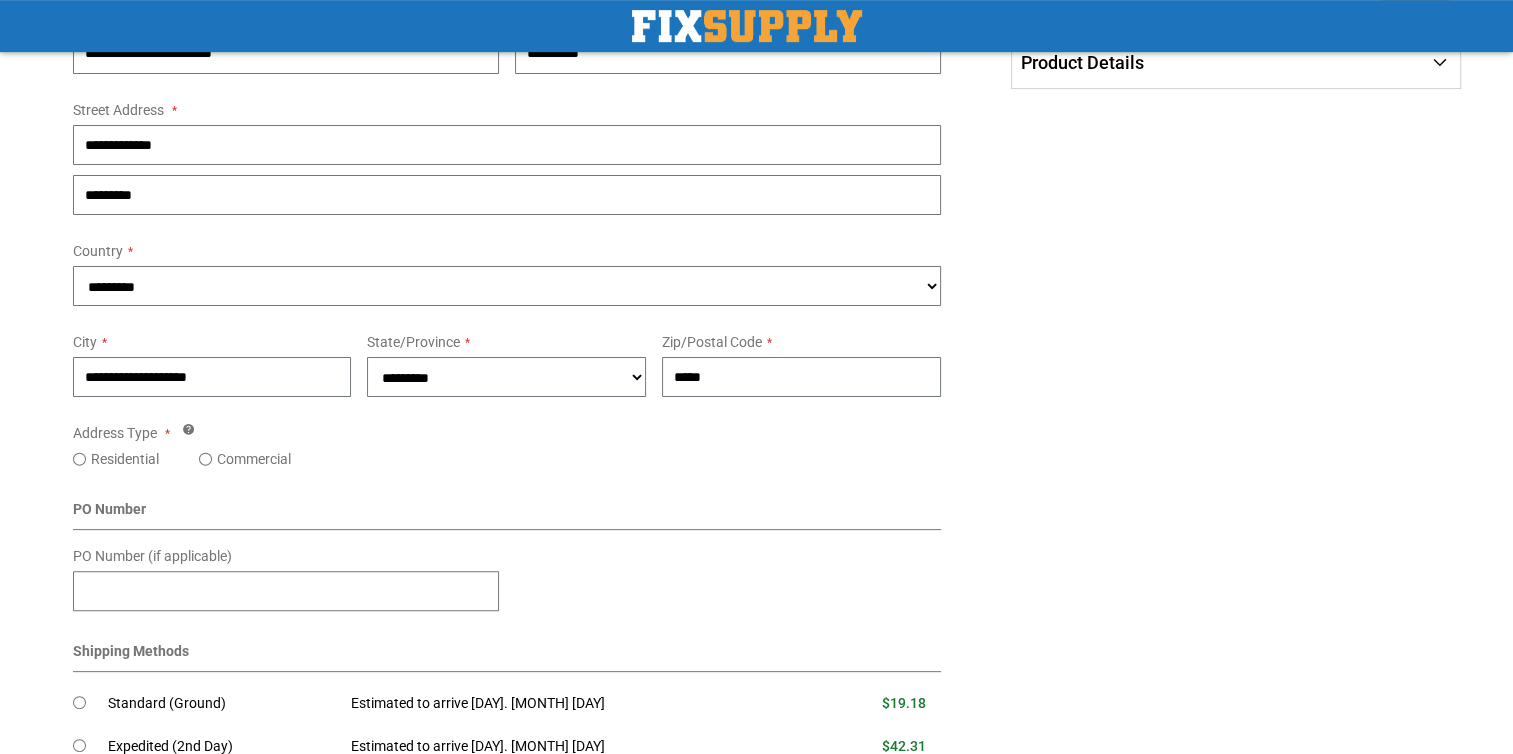 type on "*****" 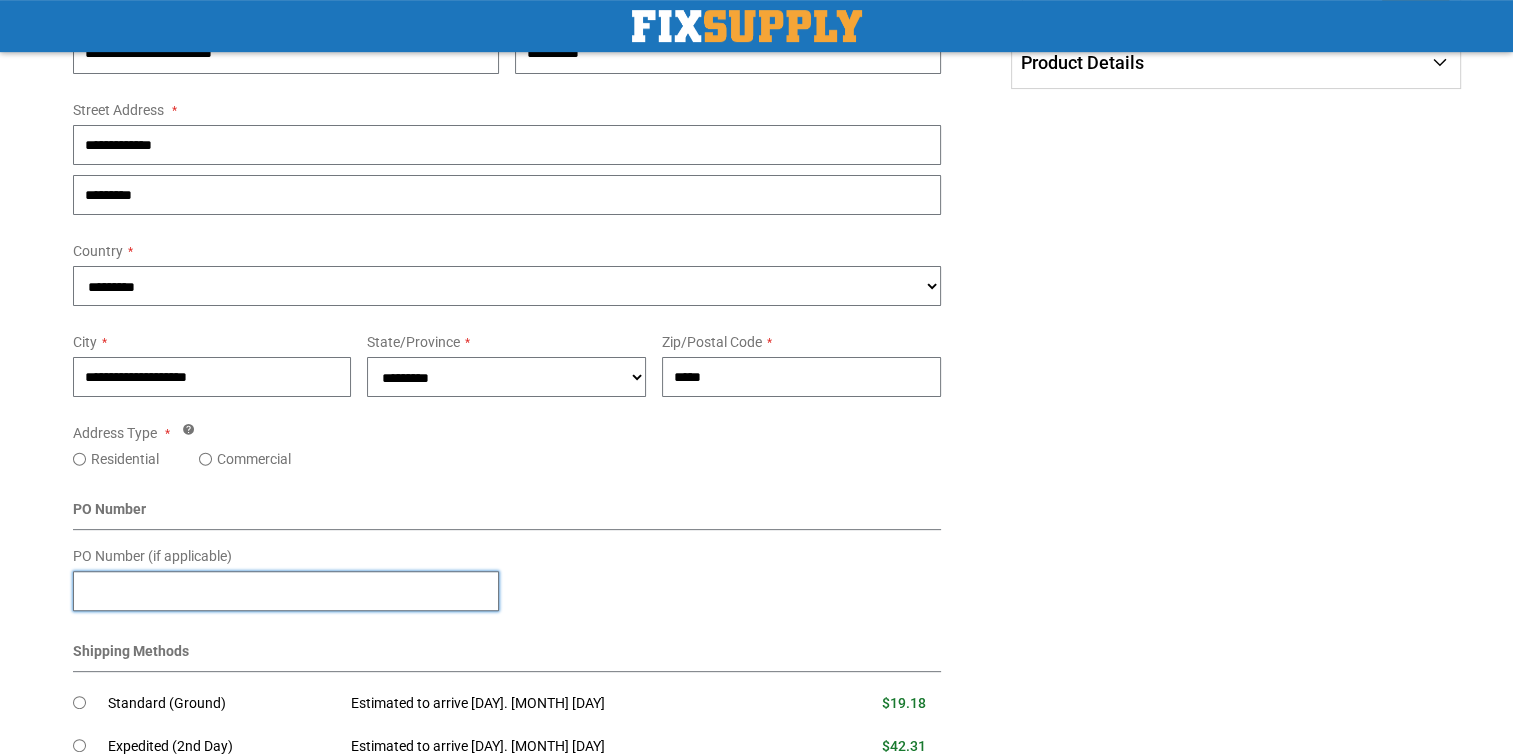 click on "PO Number (if applicable)" at bounding box center [286, 591] 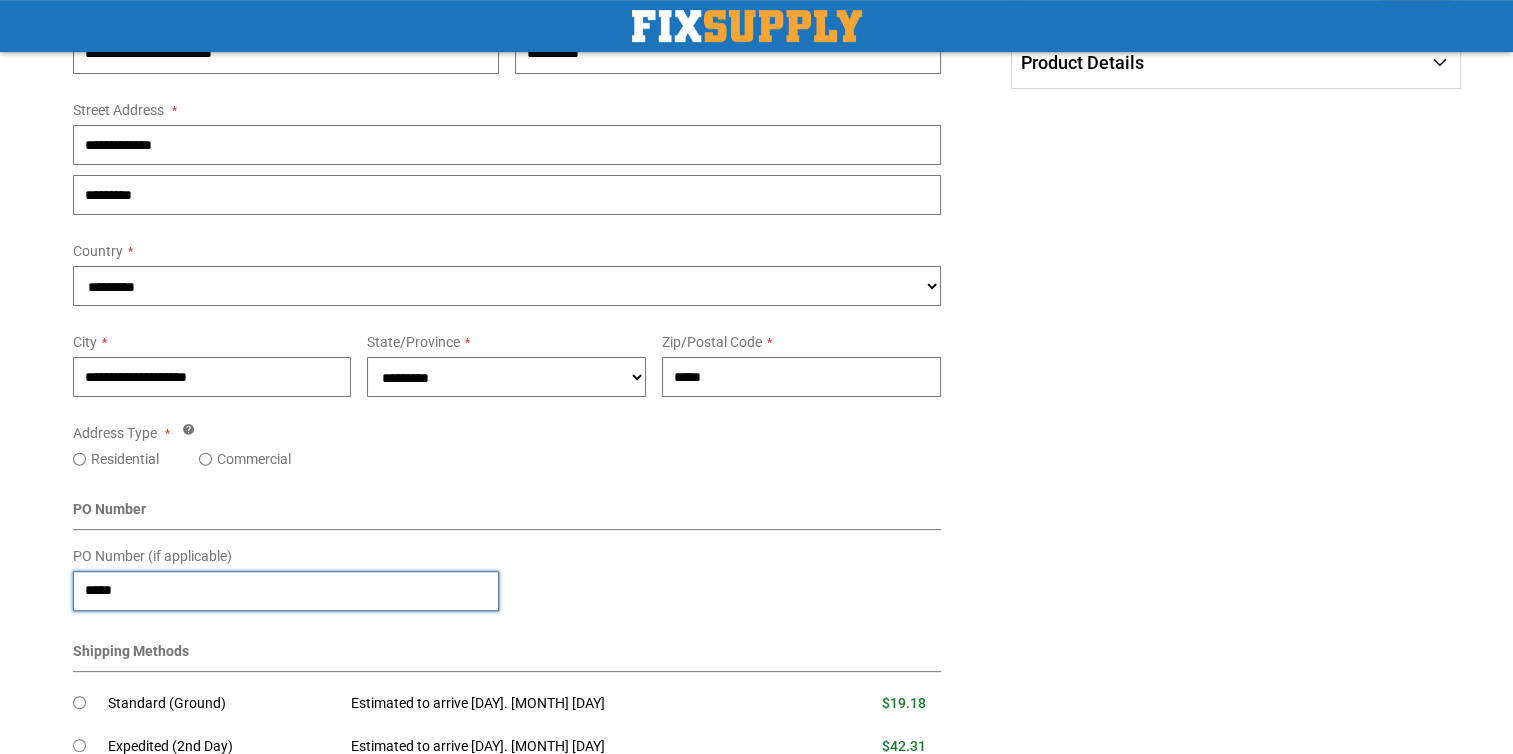 type on "*****" 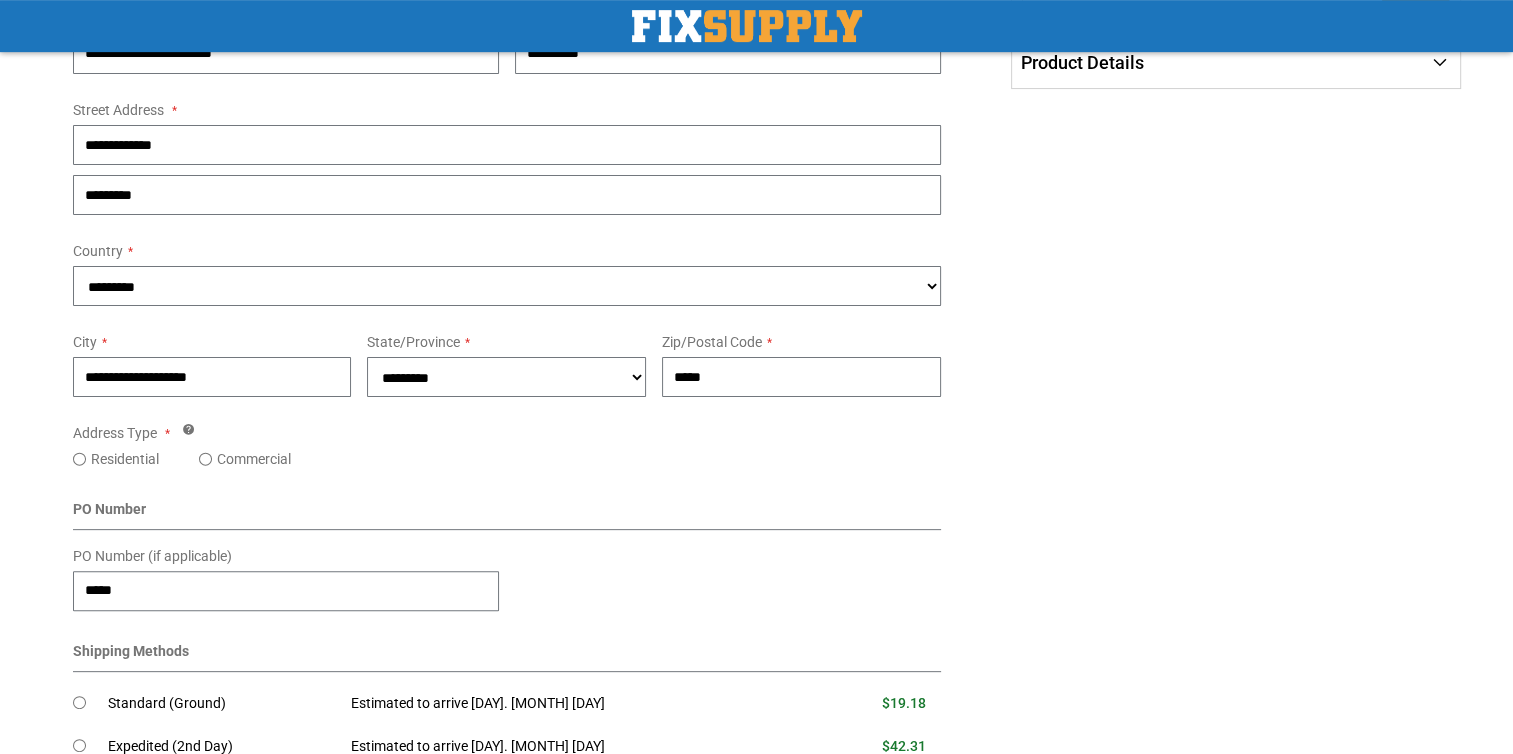 click on "**********" at bounding box center (507, 369) 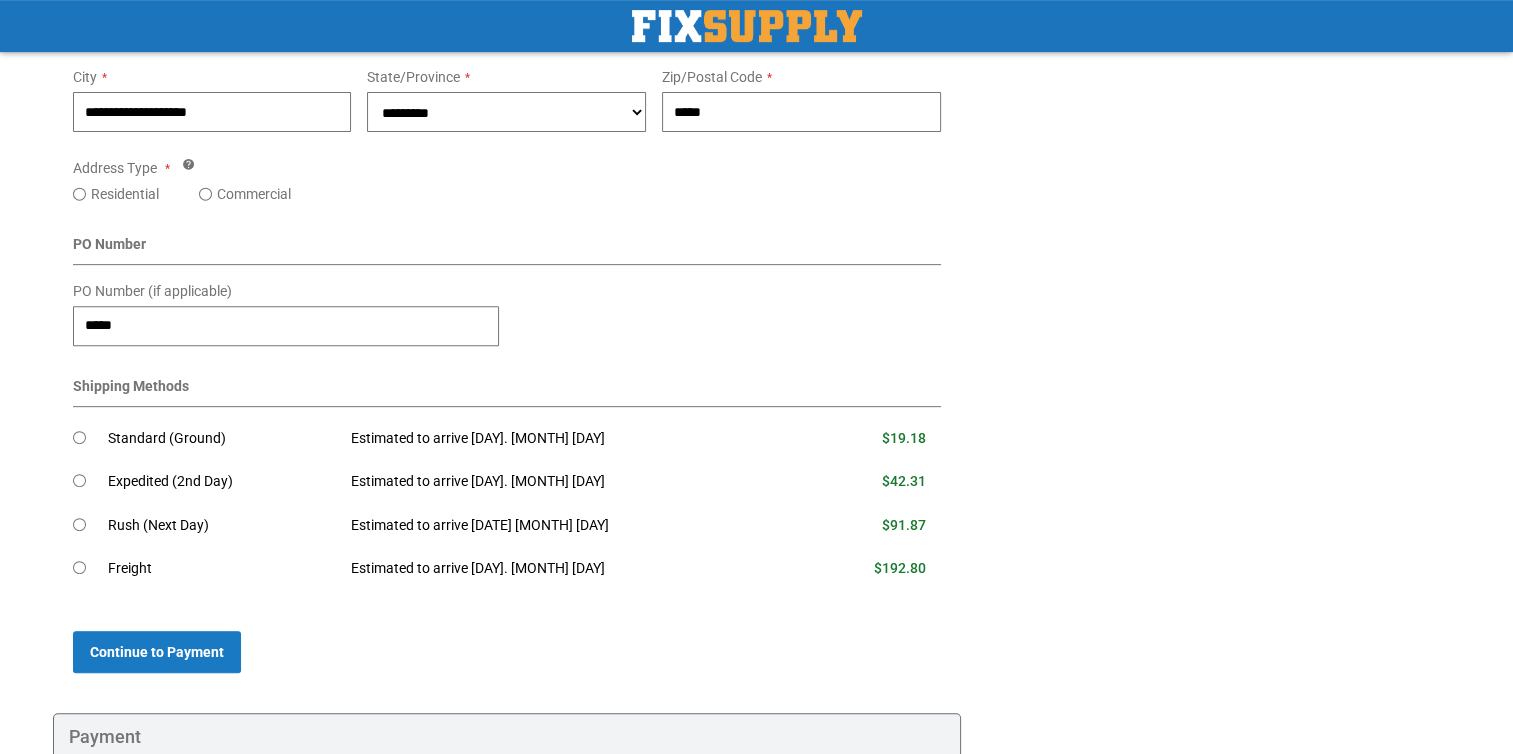scroll, scrollTop: 789, scrollLeft: 0, axis: vertical 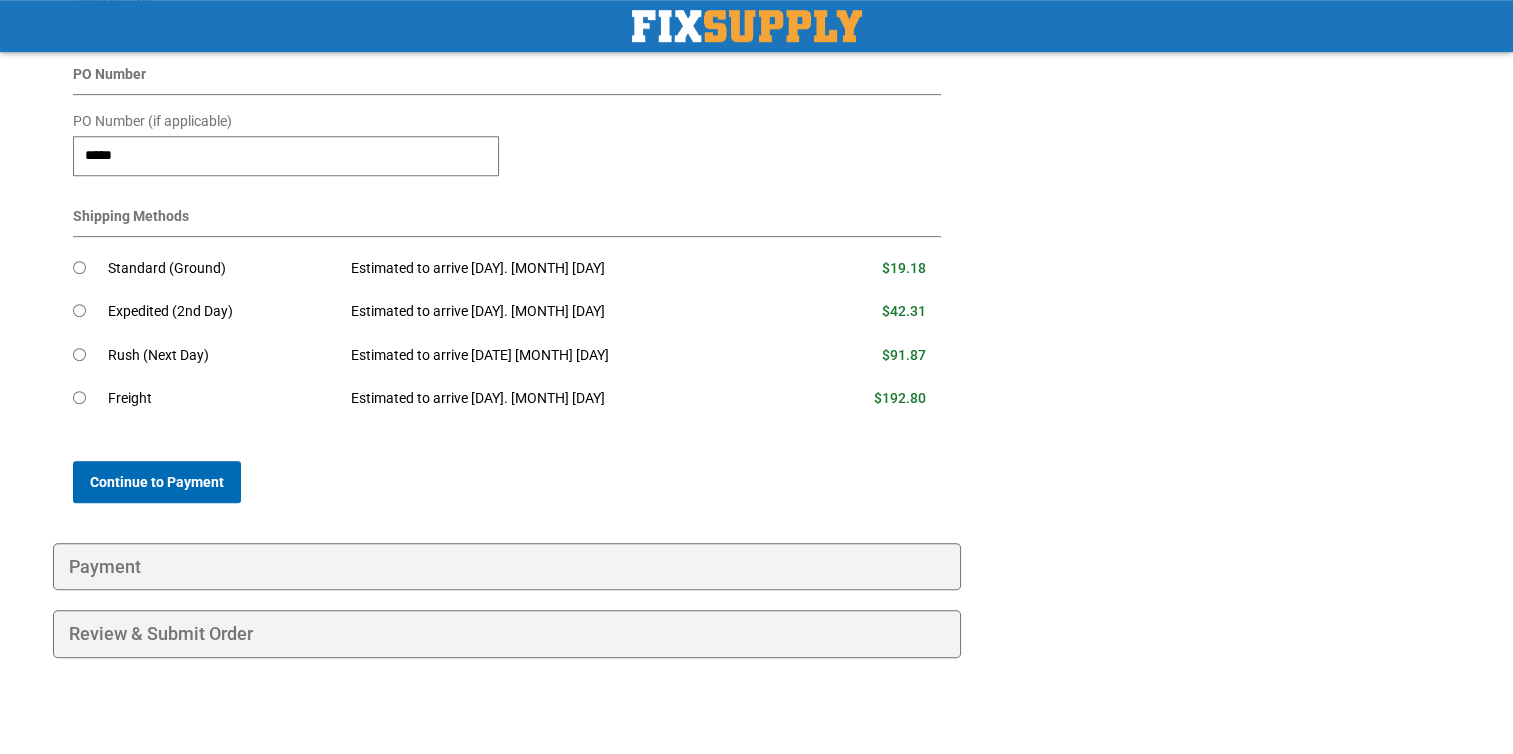click on "Continue to Payment" at bounding box center (157, 482) 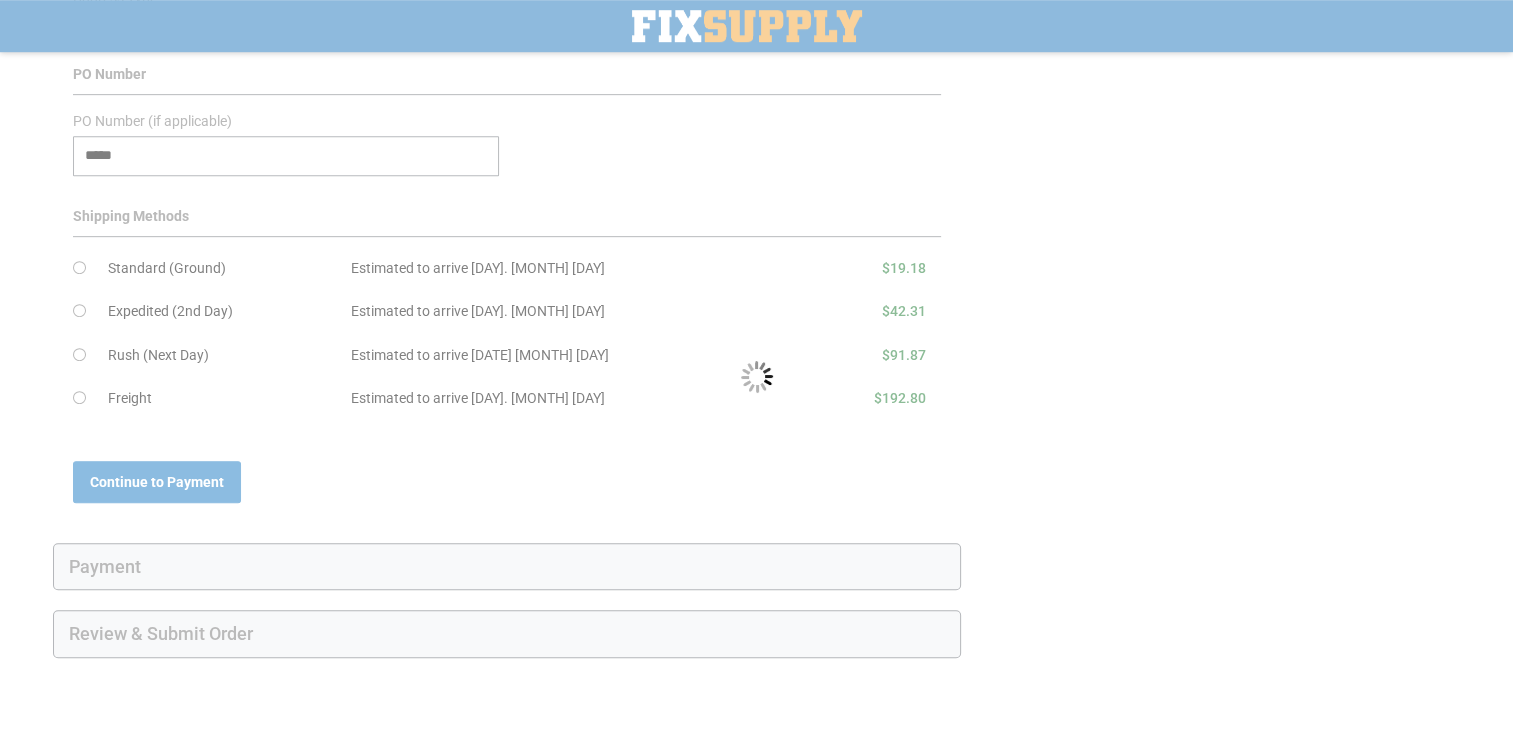 scroll, scrollTop: 0, scrollLeft: 0, axis: both 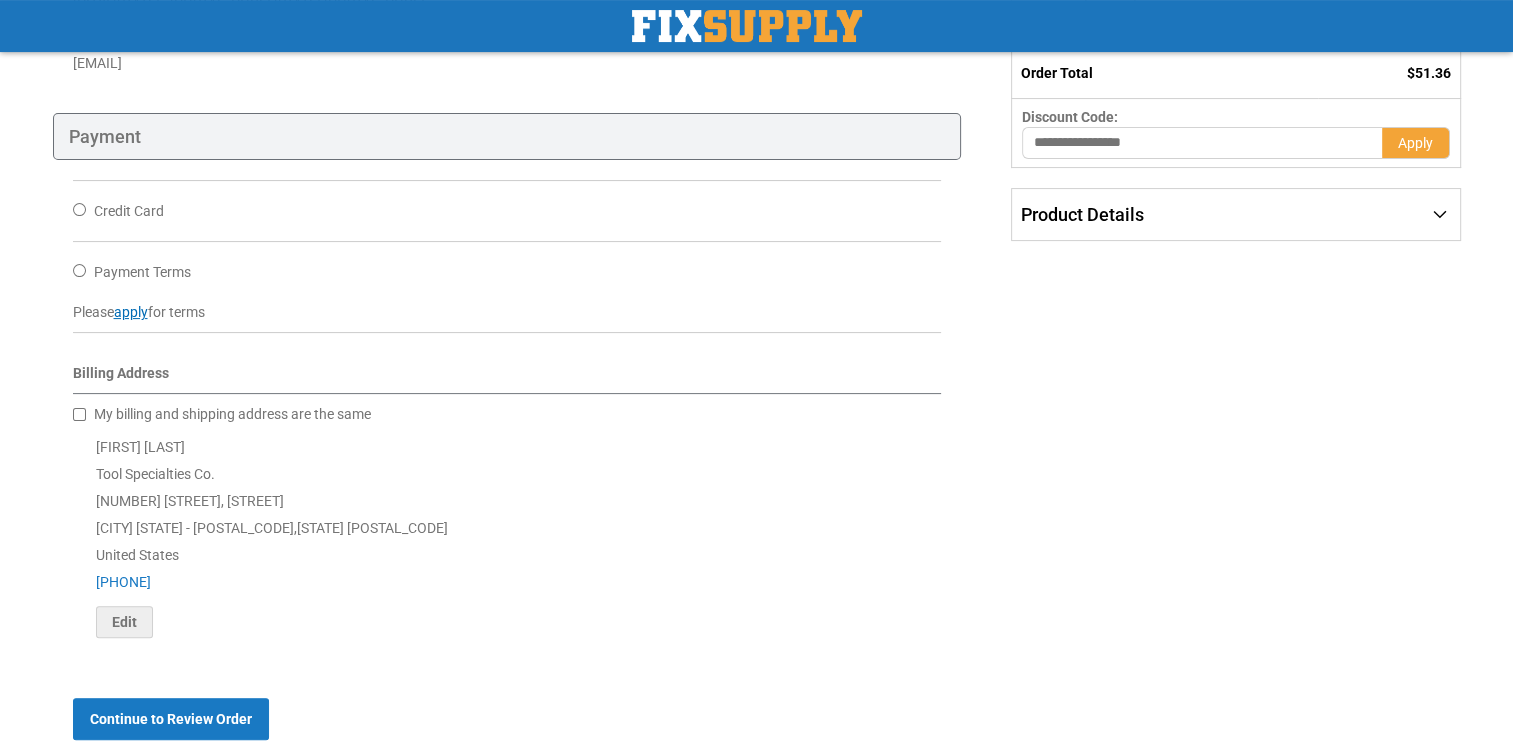 click on "apply" at bounding box center (131, 312) 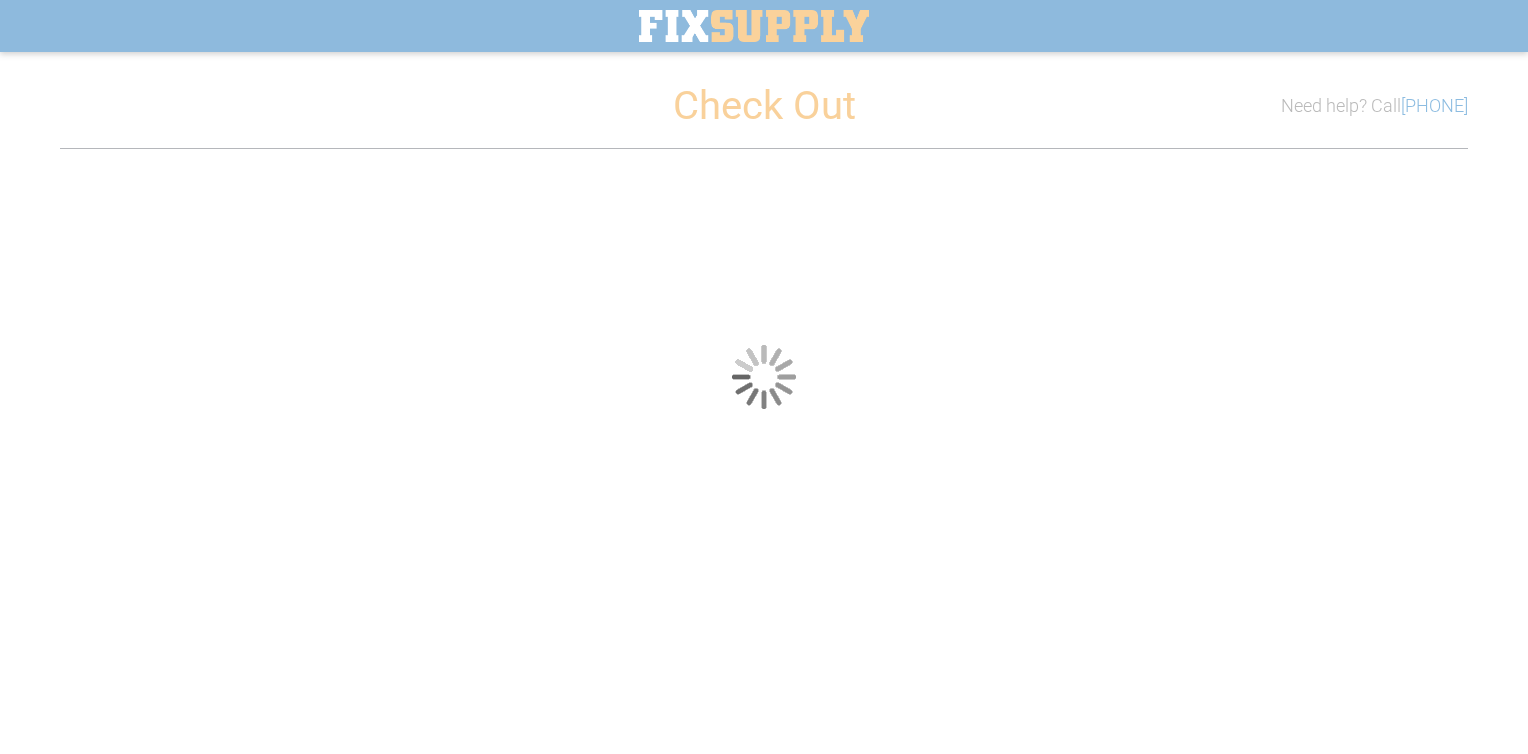 scroll, scrollTop: 0, scrollLeft: 0, axis: both 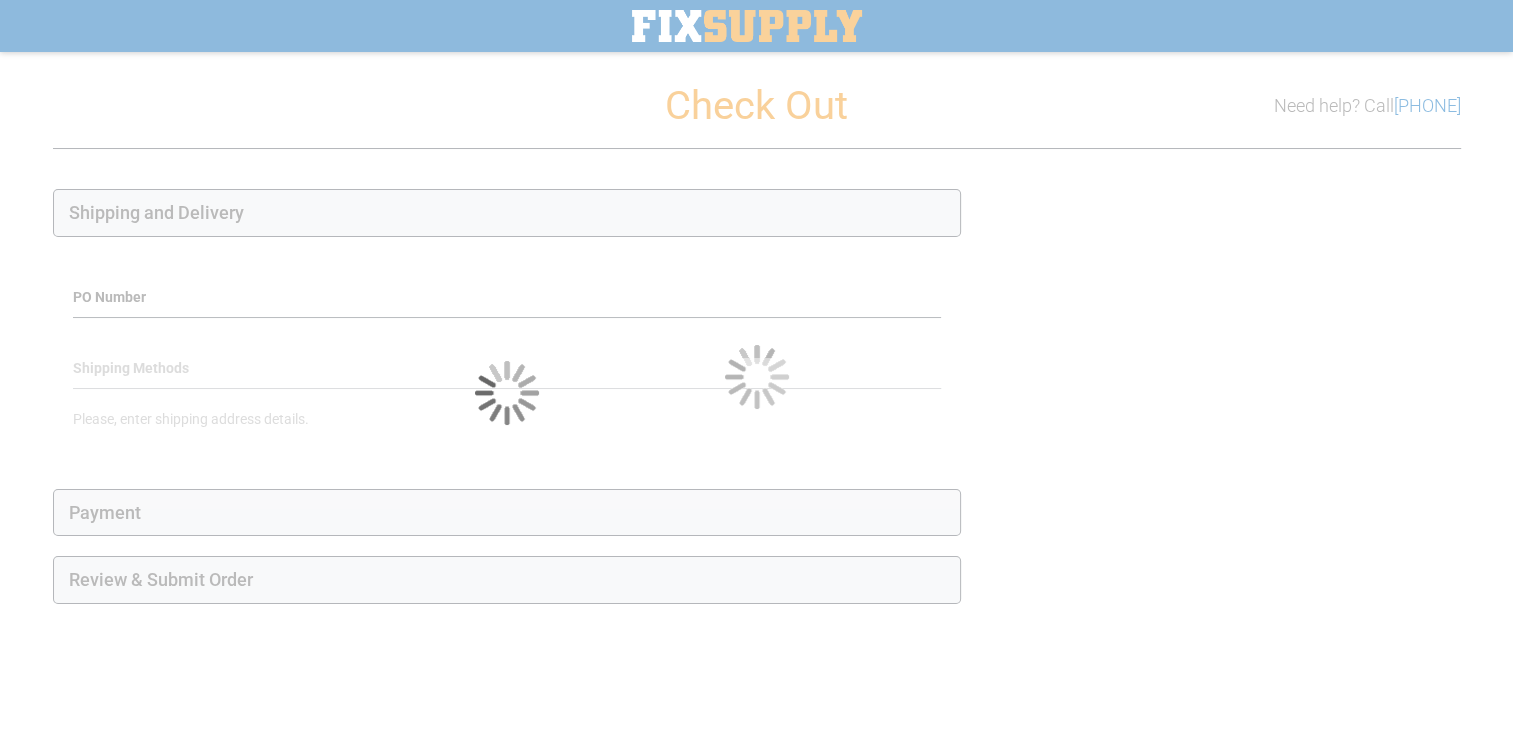 select on "**" 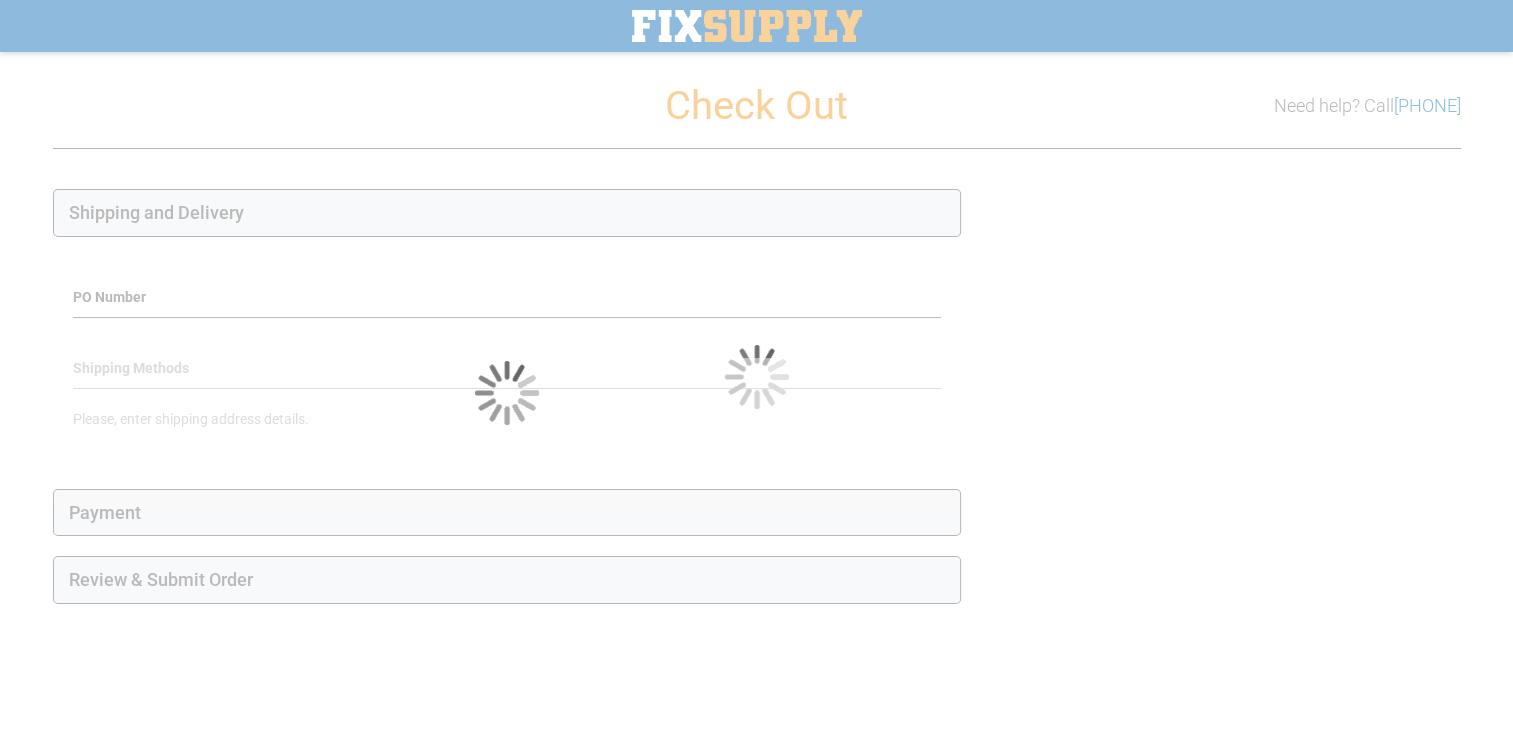 select on "***" 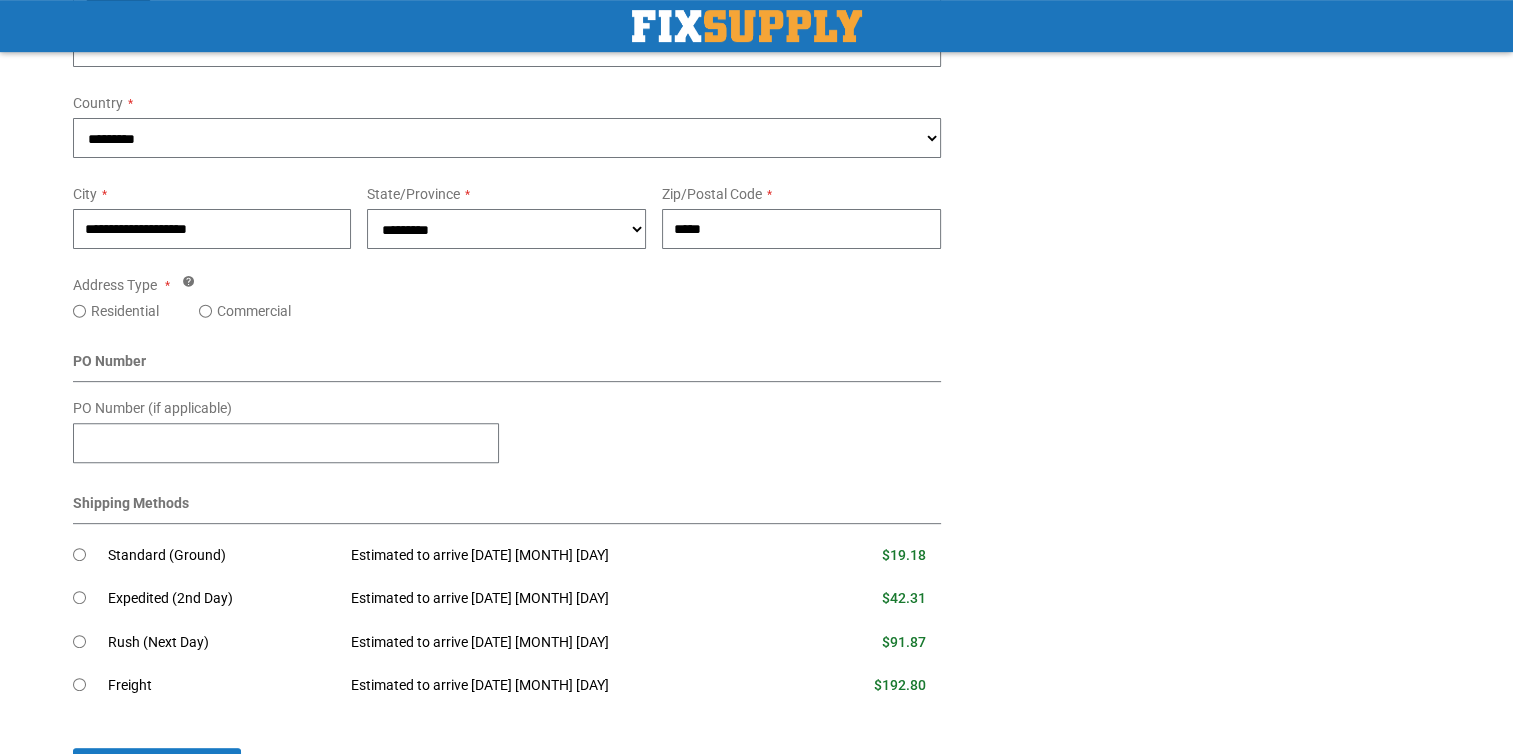 scroll, scrollTop: 673, scrollLeft: 0, axis: vertical 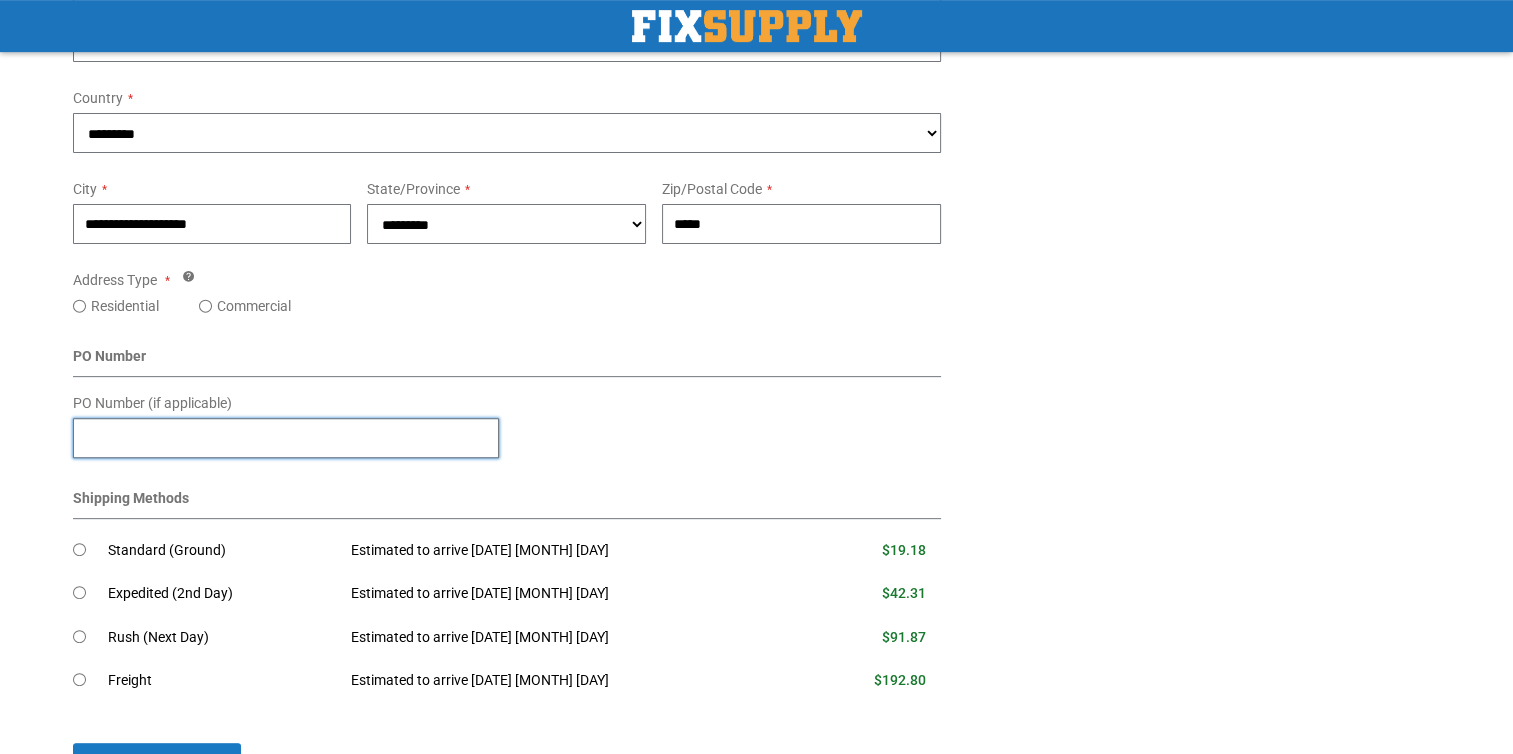 click on "PO Number (if applicable)" at bounding box center [286, 438] 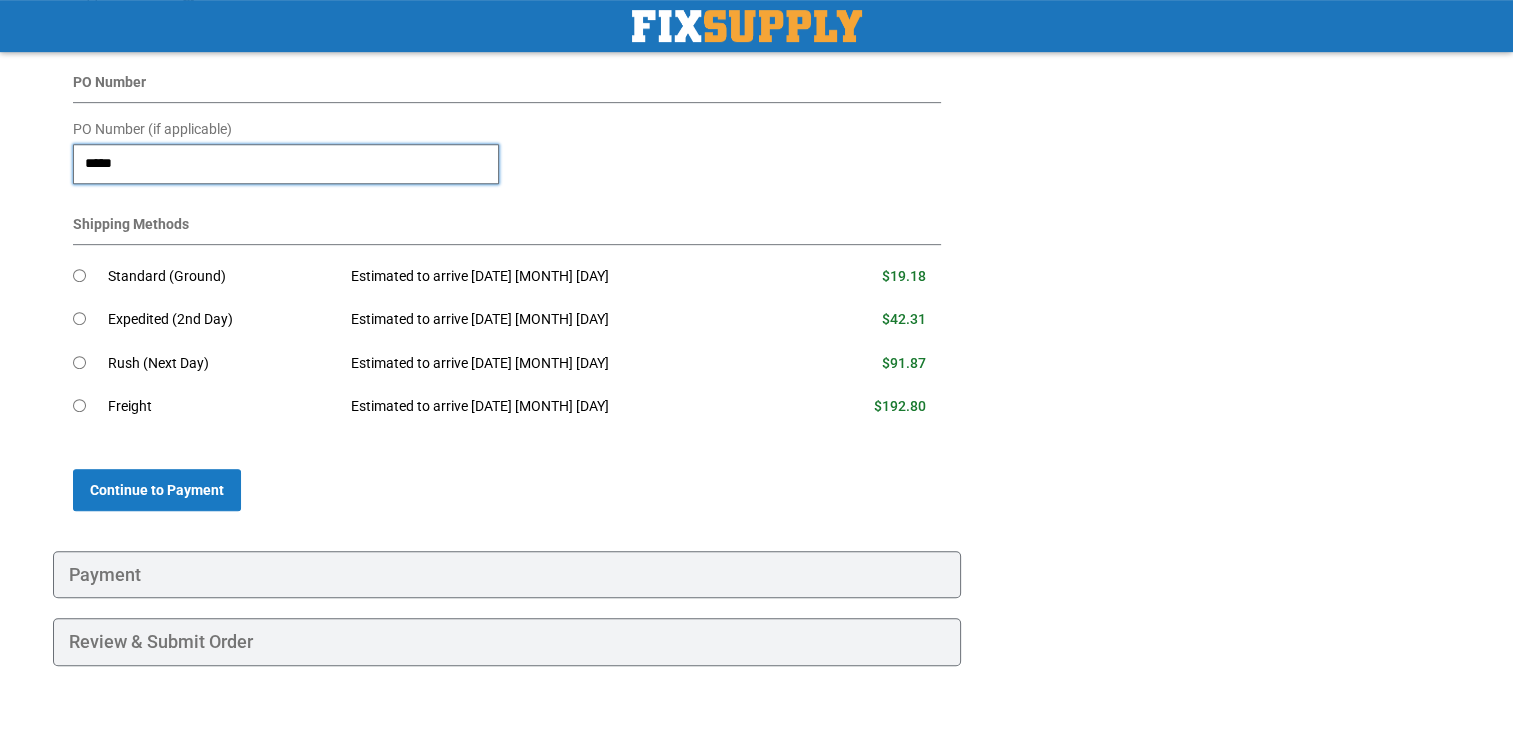 scroll, scrollTop: 955, scrollLeft: 0, axis: vertical 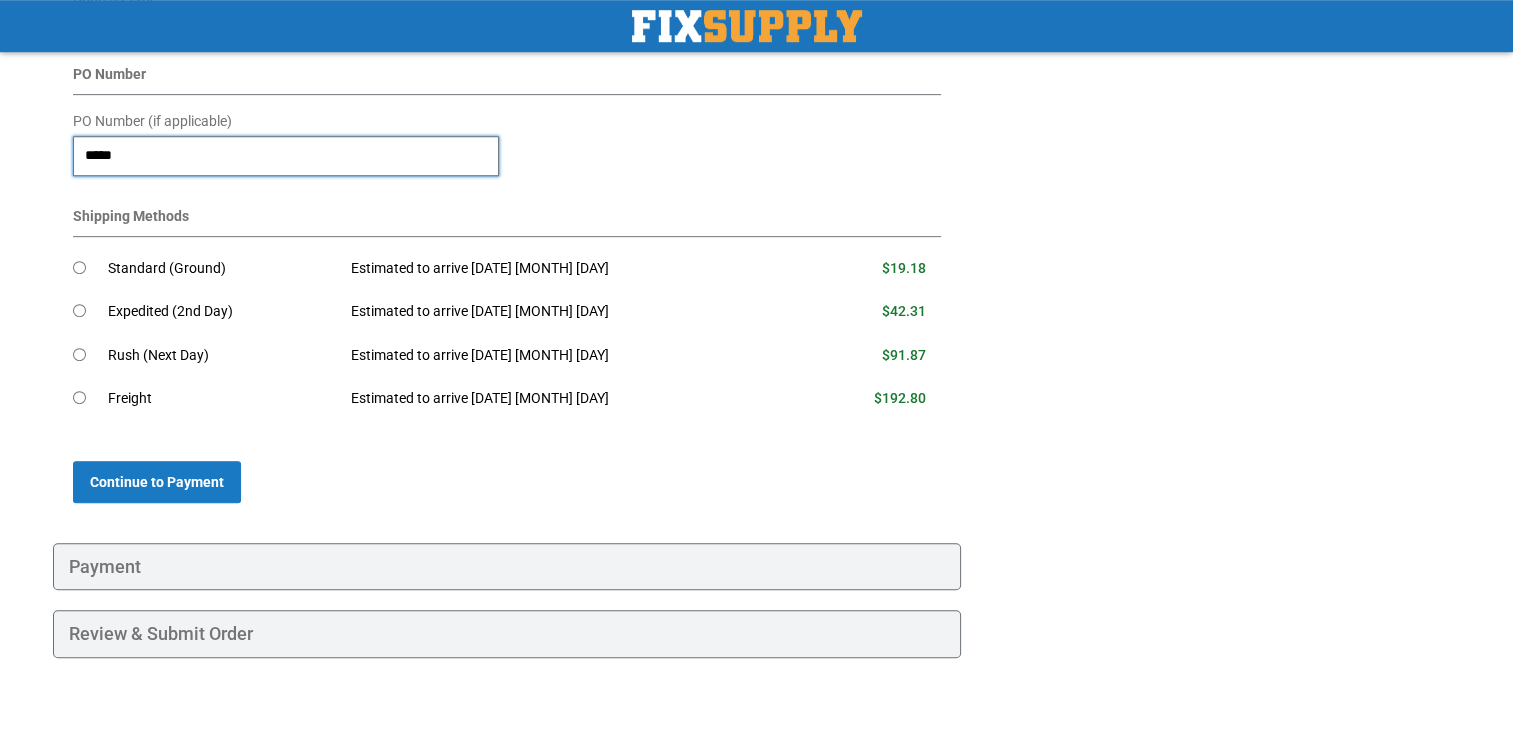 type on "*****" 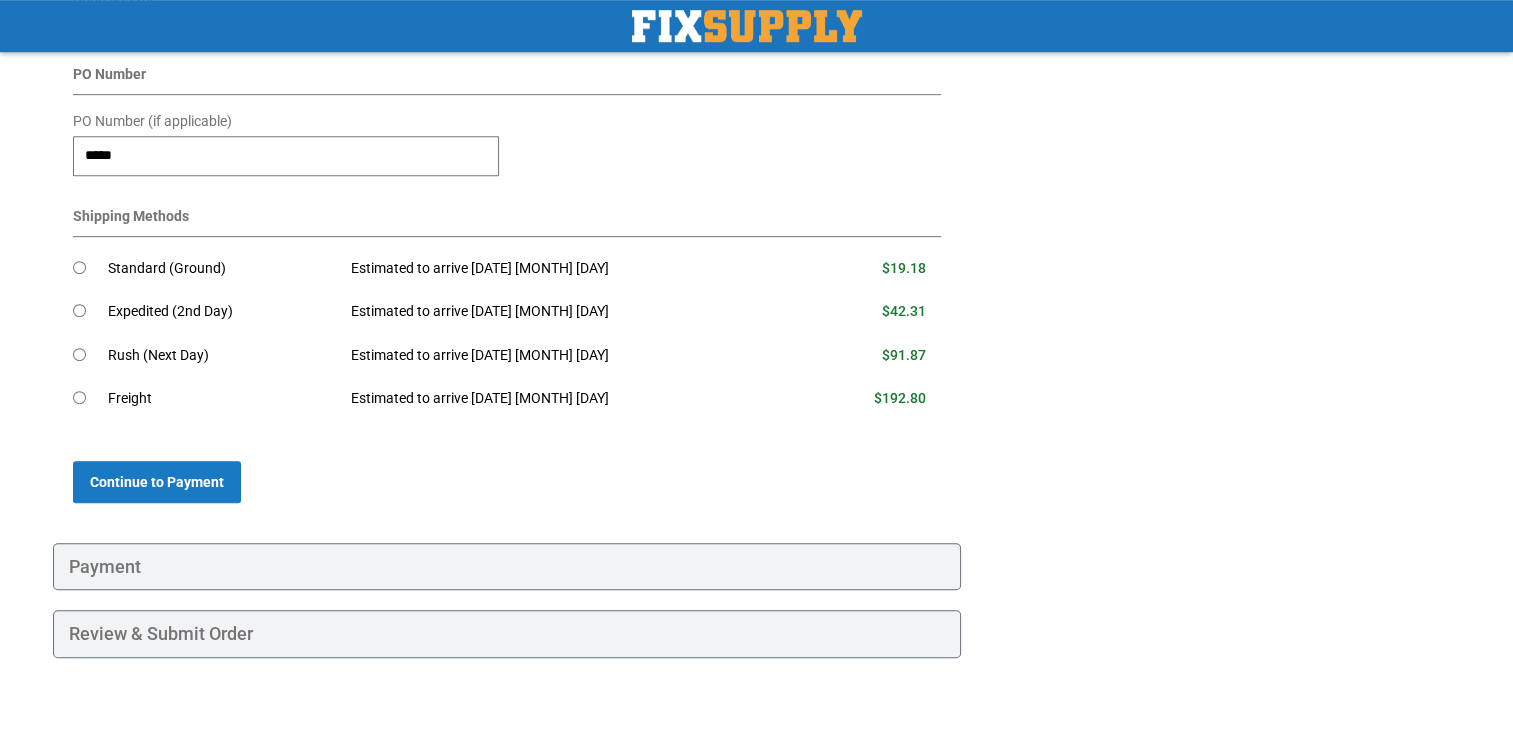 click on "Payment" at bounding box center (507, 567) 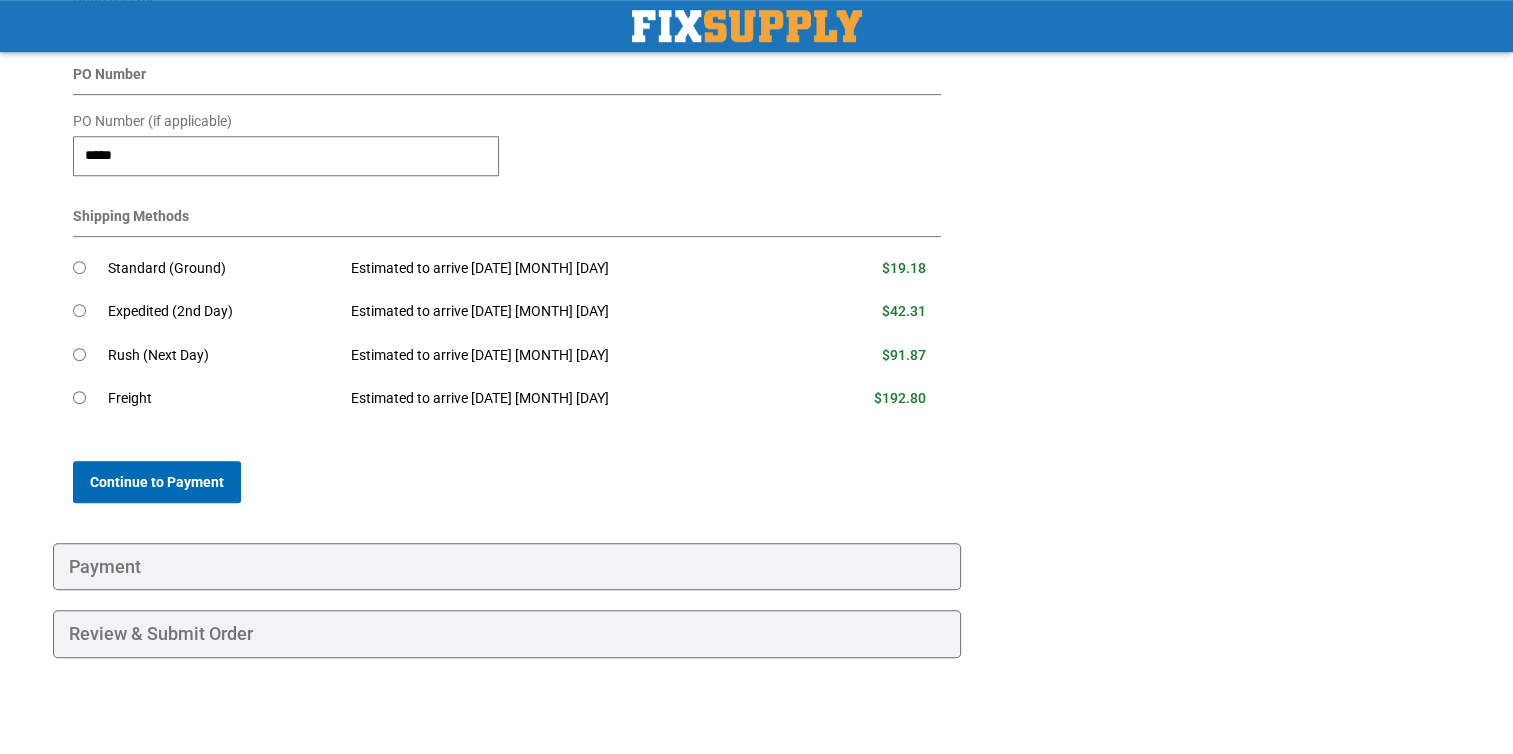 click on "Continue to Payment" at bounding box center (157, 482) 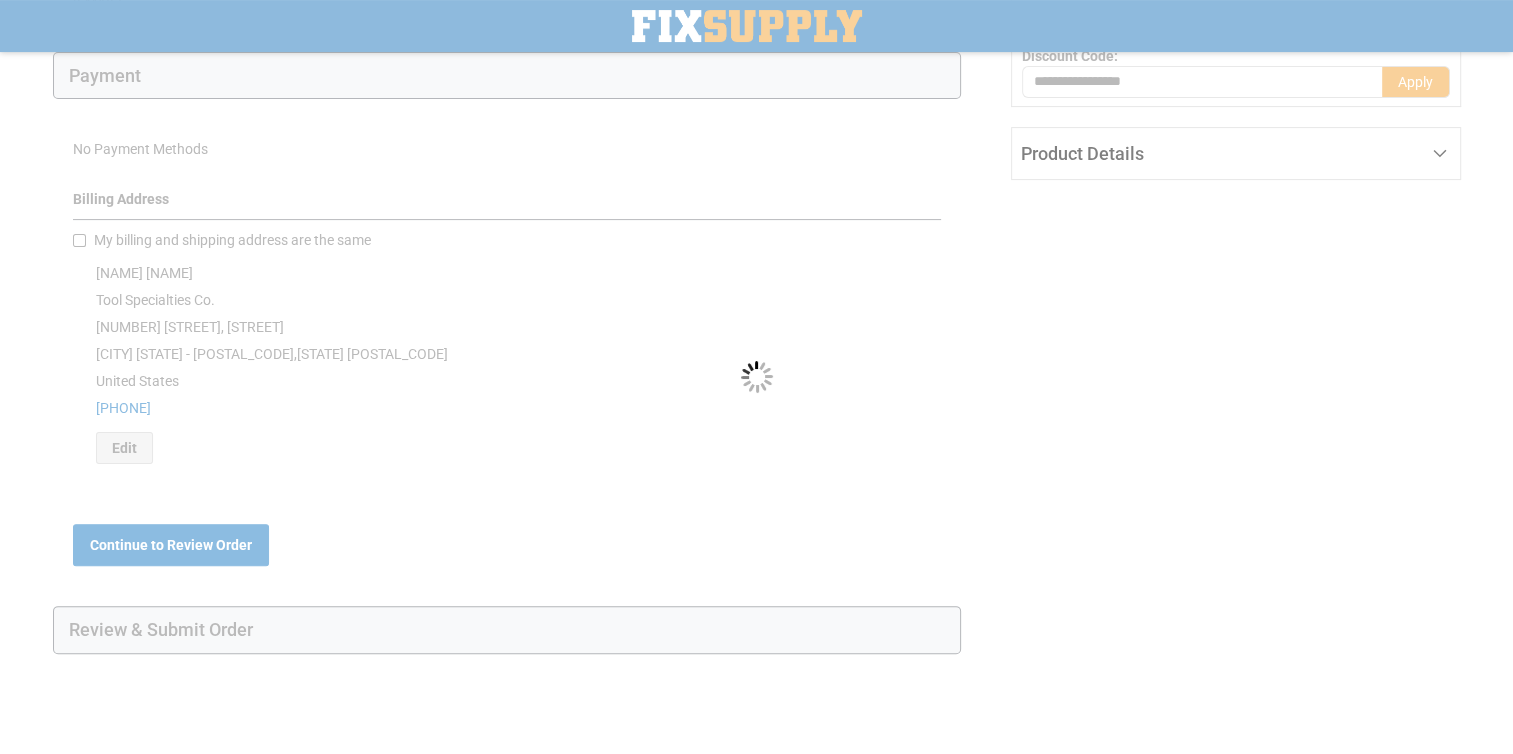 scroll, scrollTop: 0, scrollLeft: 0, axis: both 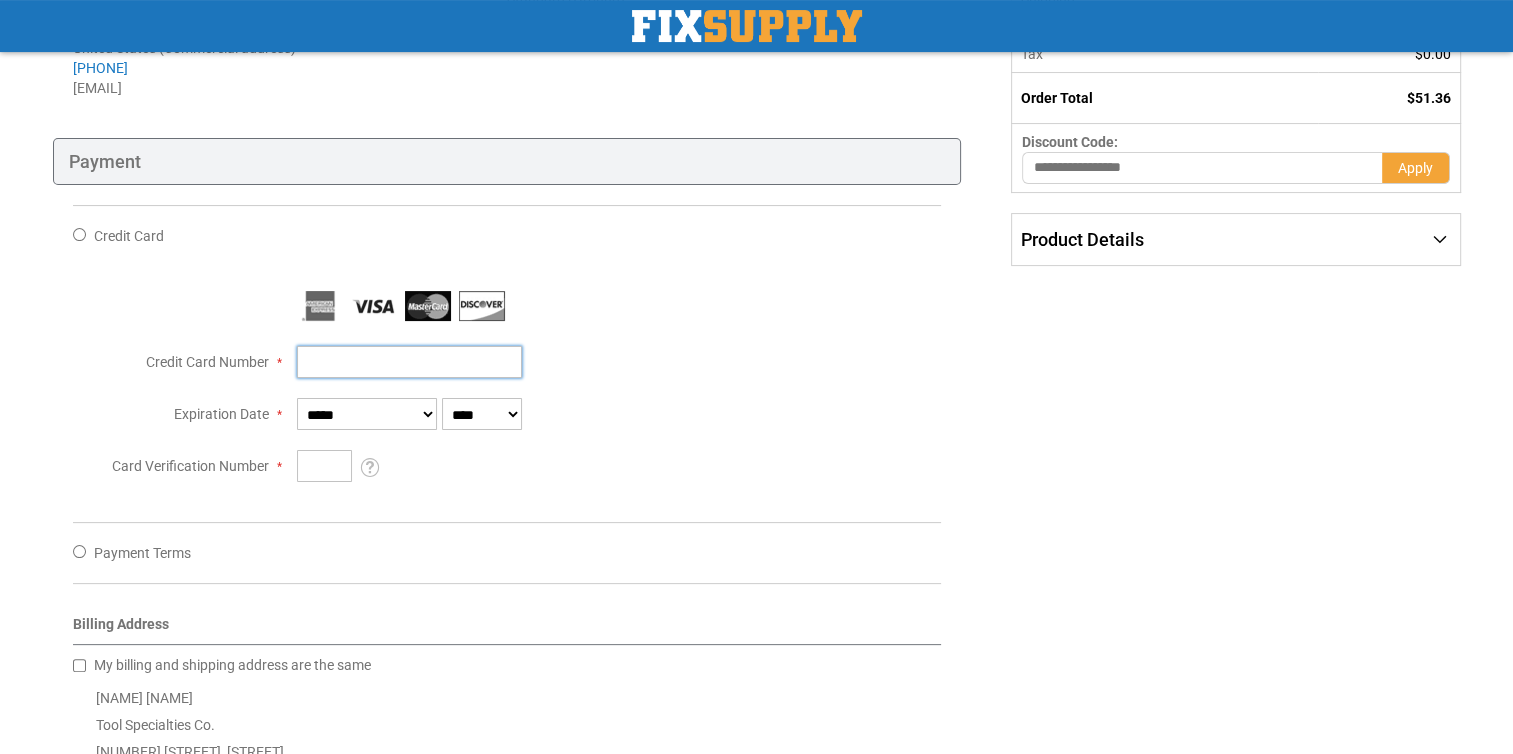 click on "Credit Card Number" at bounding box center (409, 362) 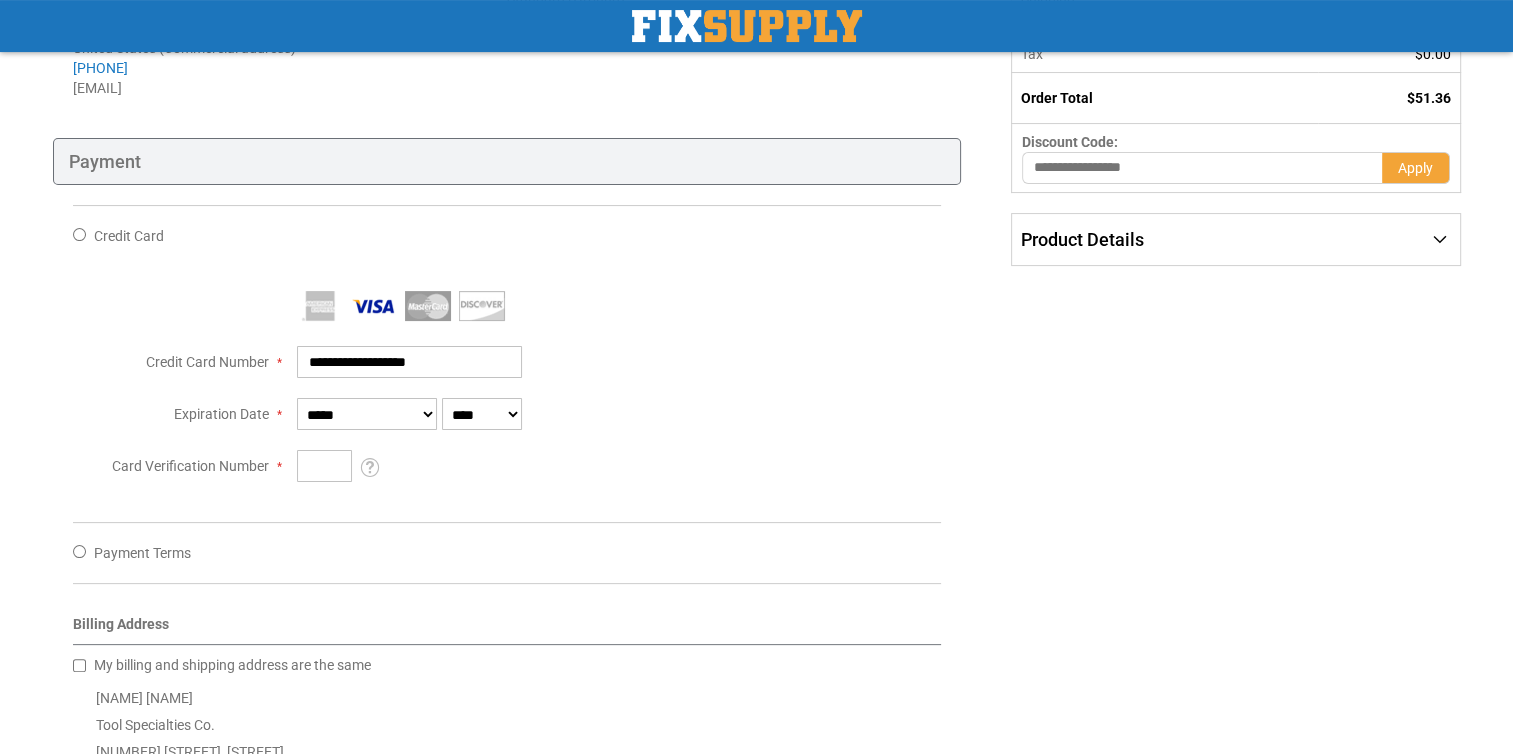 type on "**********" 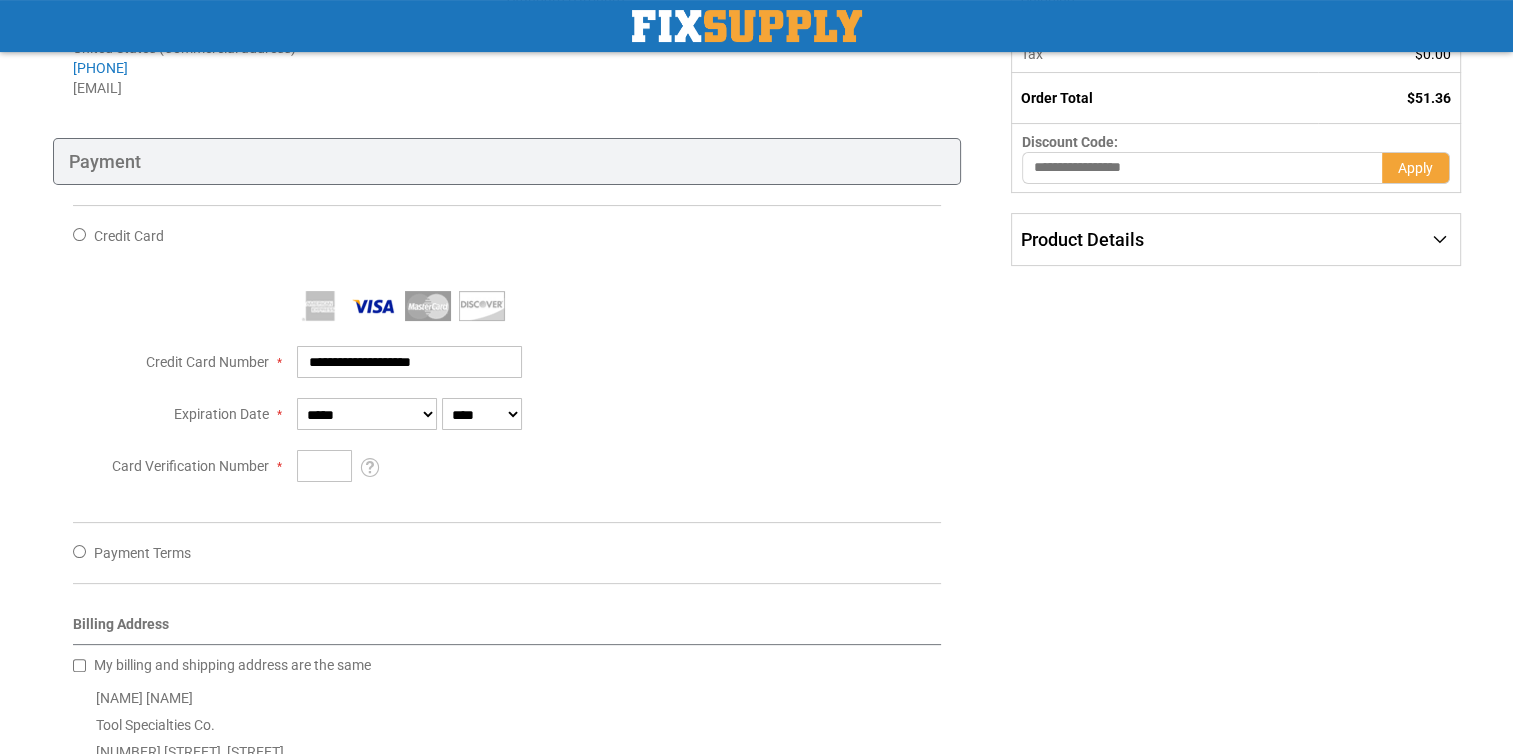 drag, startPoint x: 672, startPoint y: 356, endPoint x: 492, endPoint y: 356, distance: 180 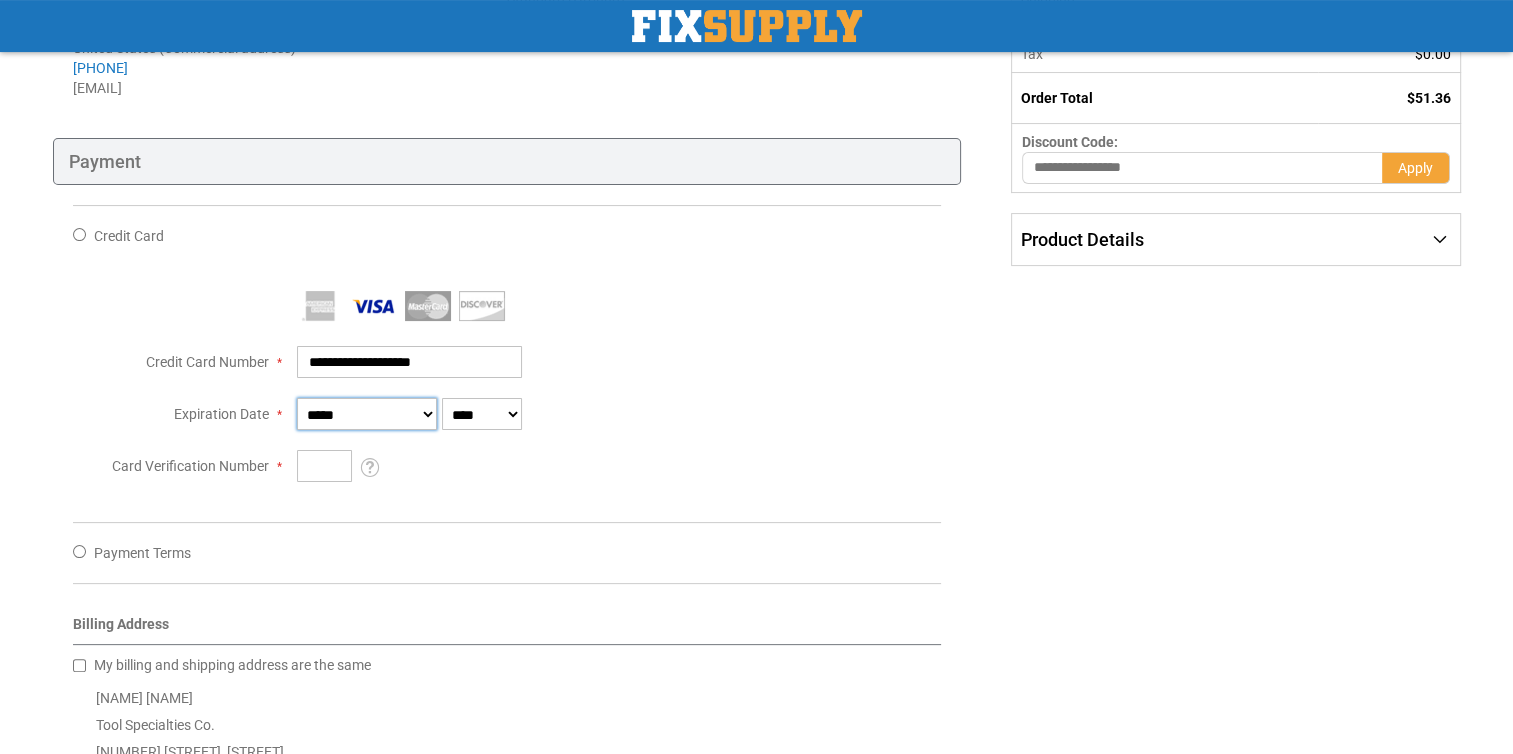 click on "**********" at bounding box center [367, 414] 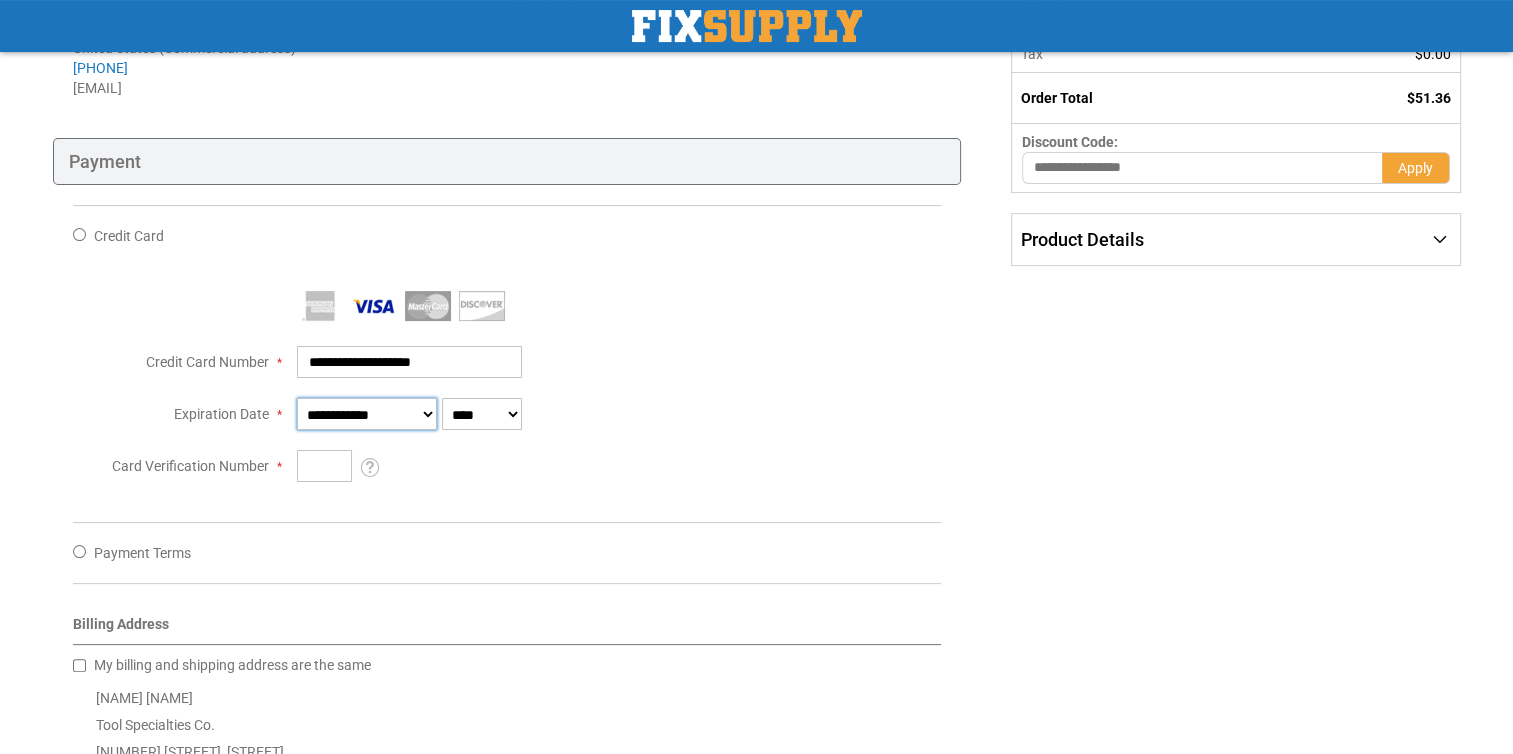 click on "**********" at bounding box center [367, 414] 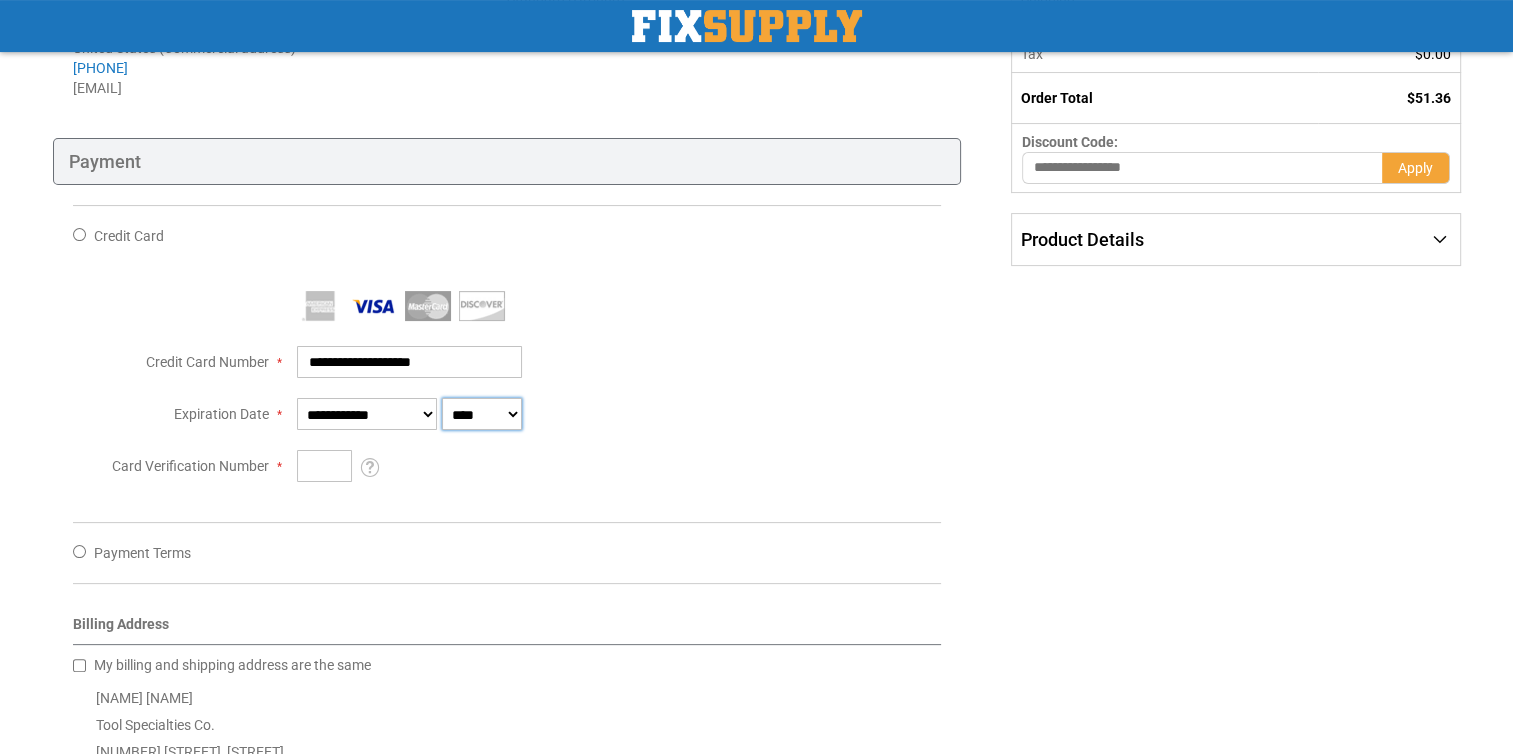 click on "**** **** **** **** **** **** **** **** **** **** **** ****" at bounding box center [482, 414] 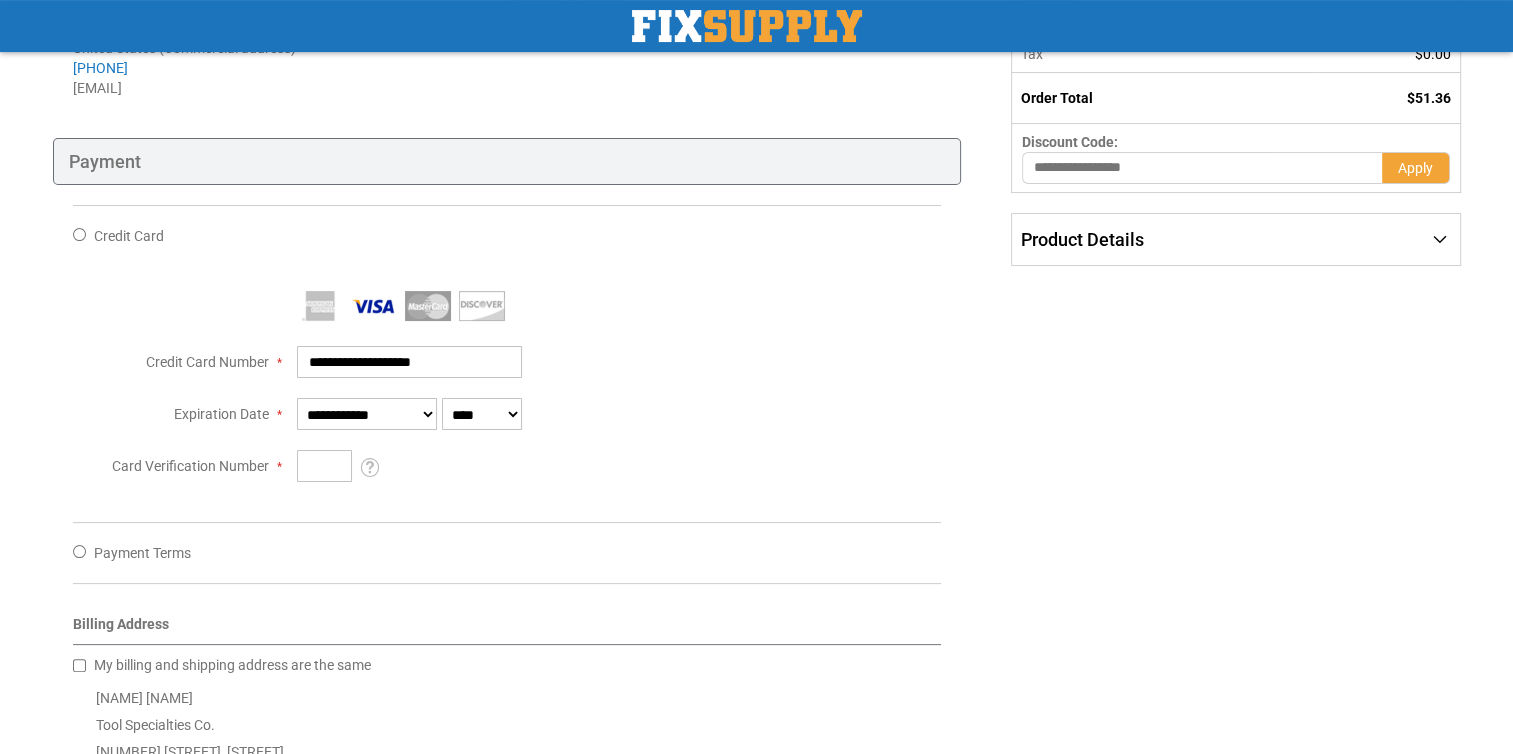 click at bounding box center (507, 396) 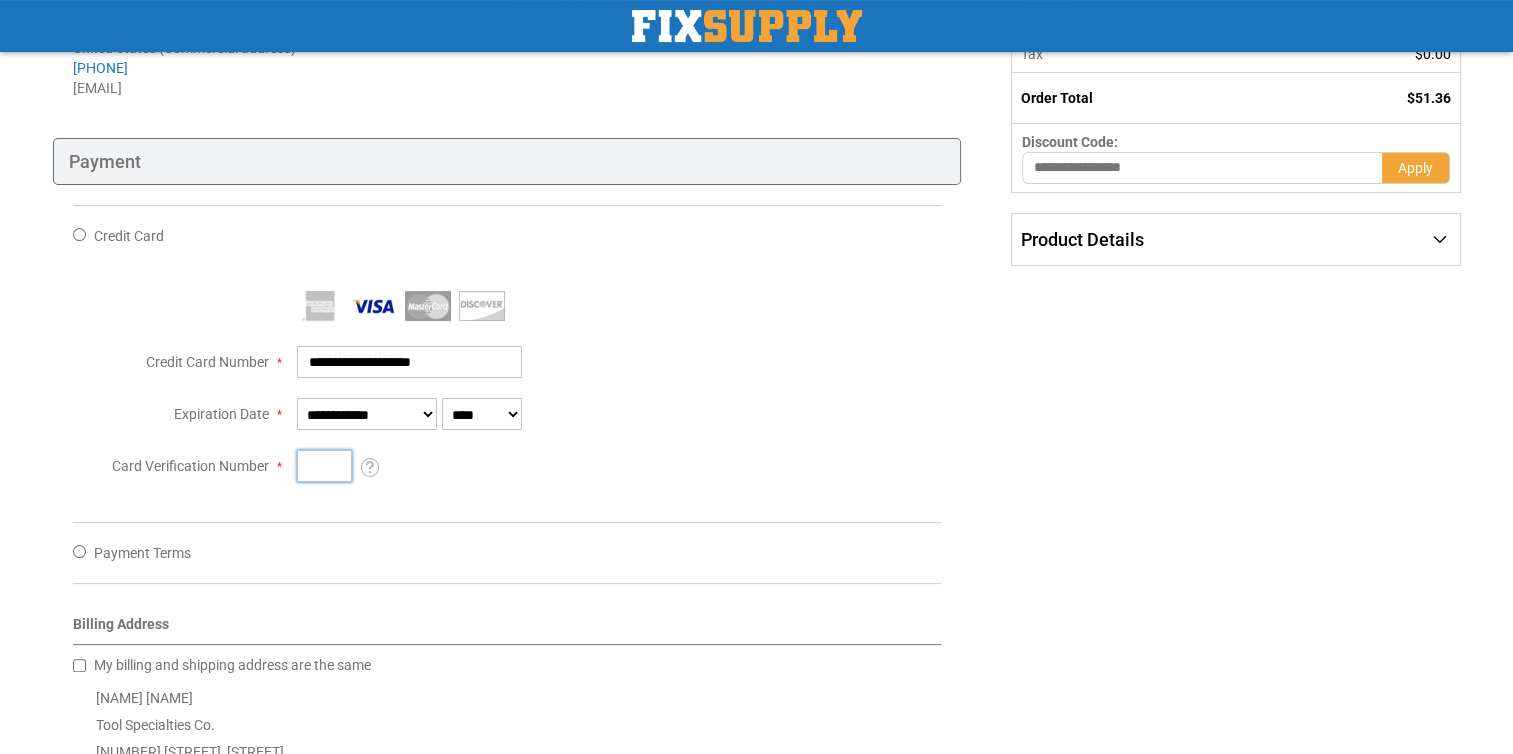click on "Card Verification Number" at bounding box center [324, 466] 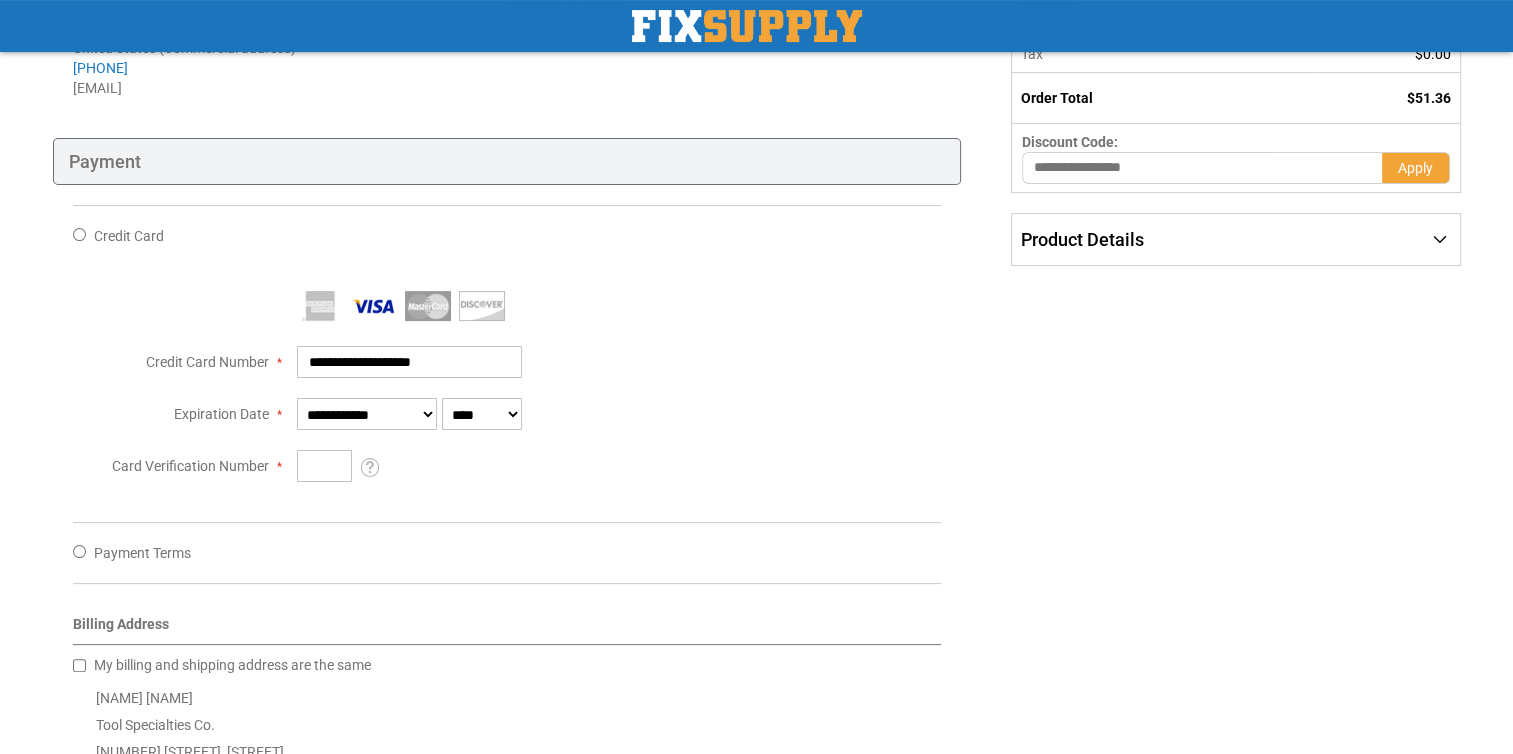 click on "Payment Terms" at bounding box center (507, 552) 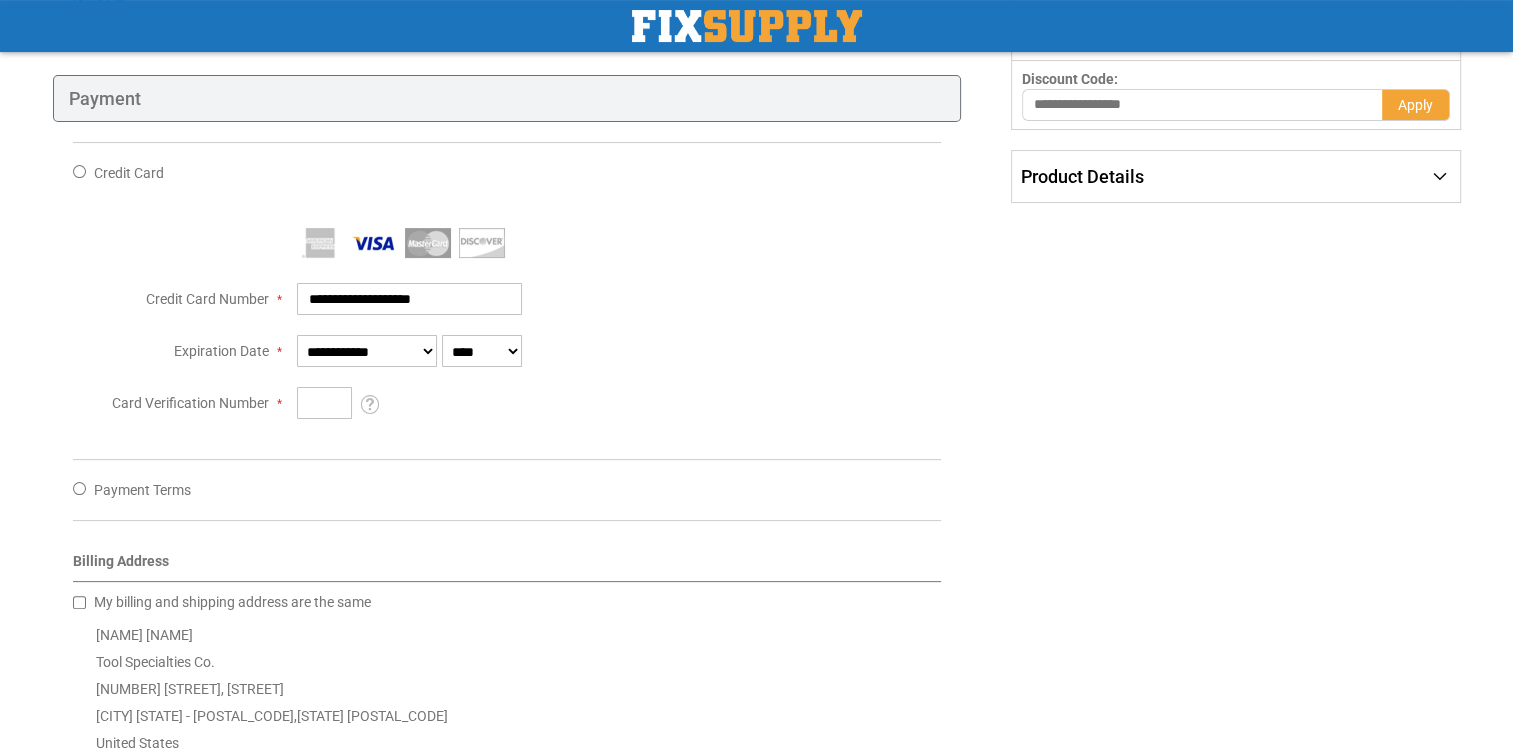 scroll, scrollTop: 466, scrollLeft: 0, axis: vertical 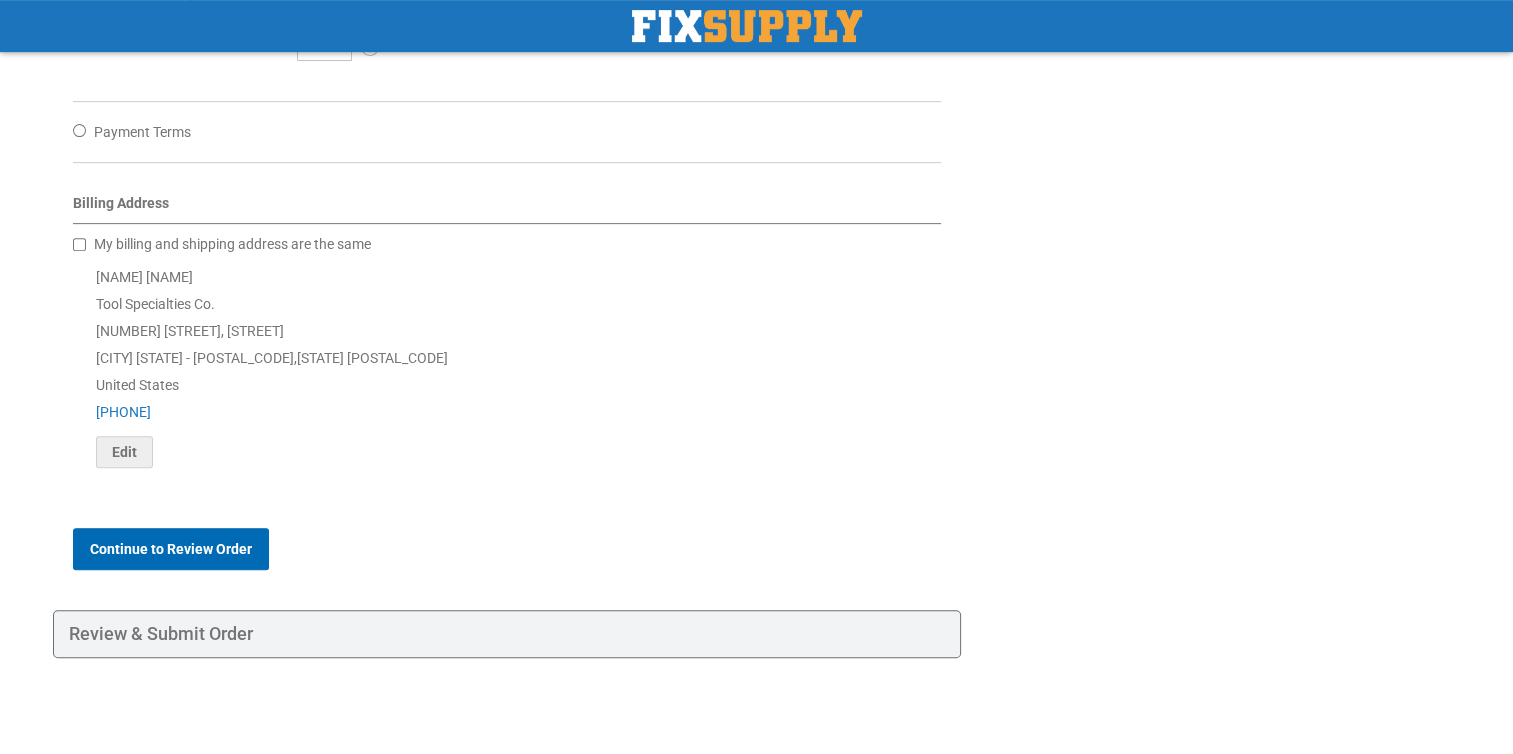click on "Continue to Review Order" at bounding box center [171, 549] 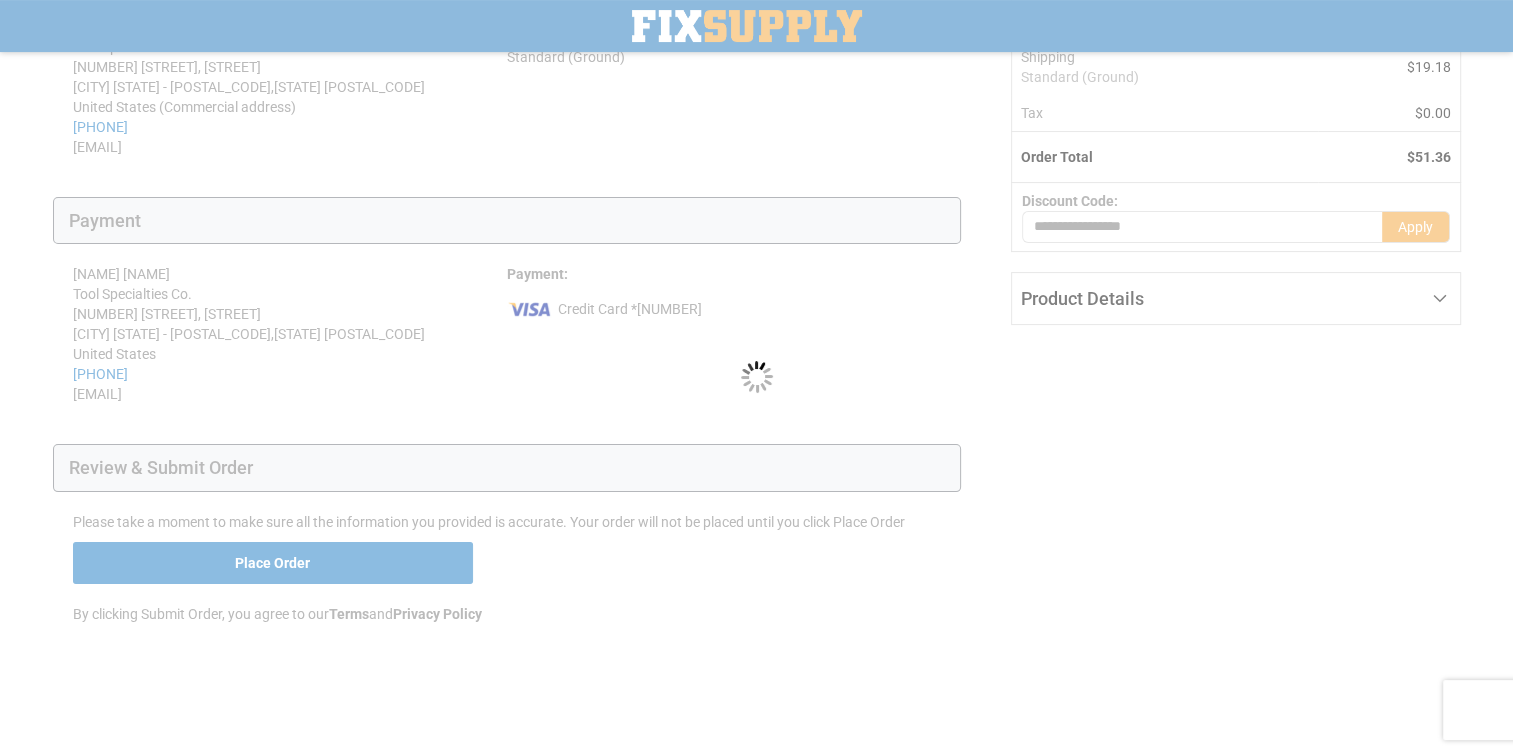scroll, scrollTop: 0, scrollLeft: 0, axis: both 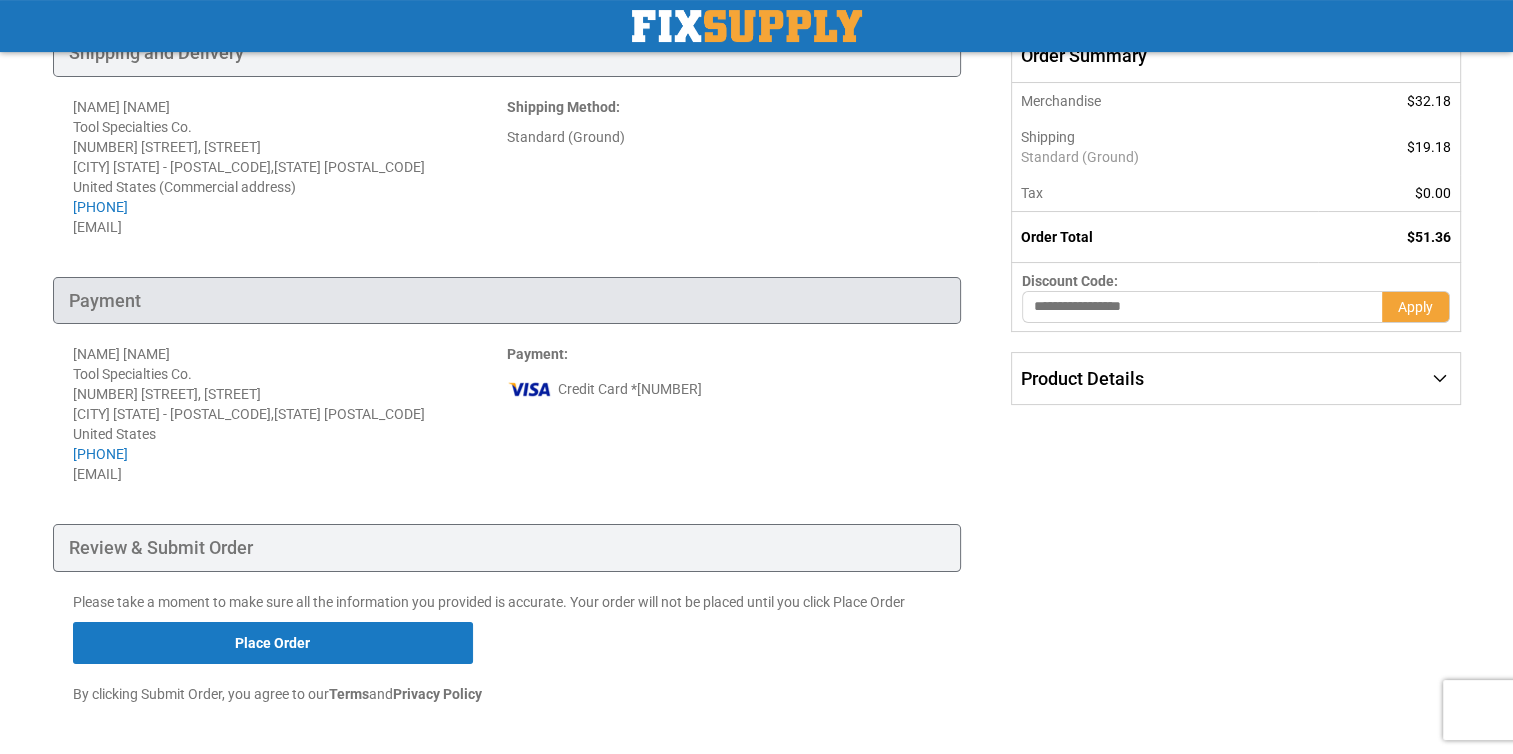 click on "Payment" at bounding box center (507, 301) 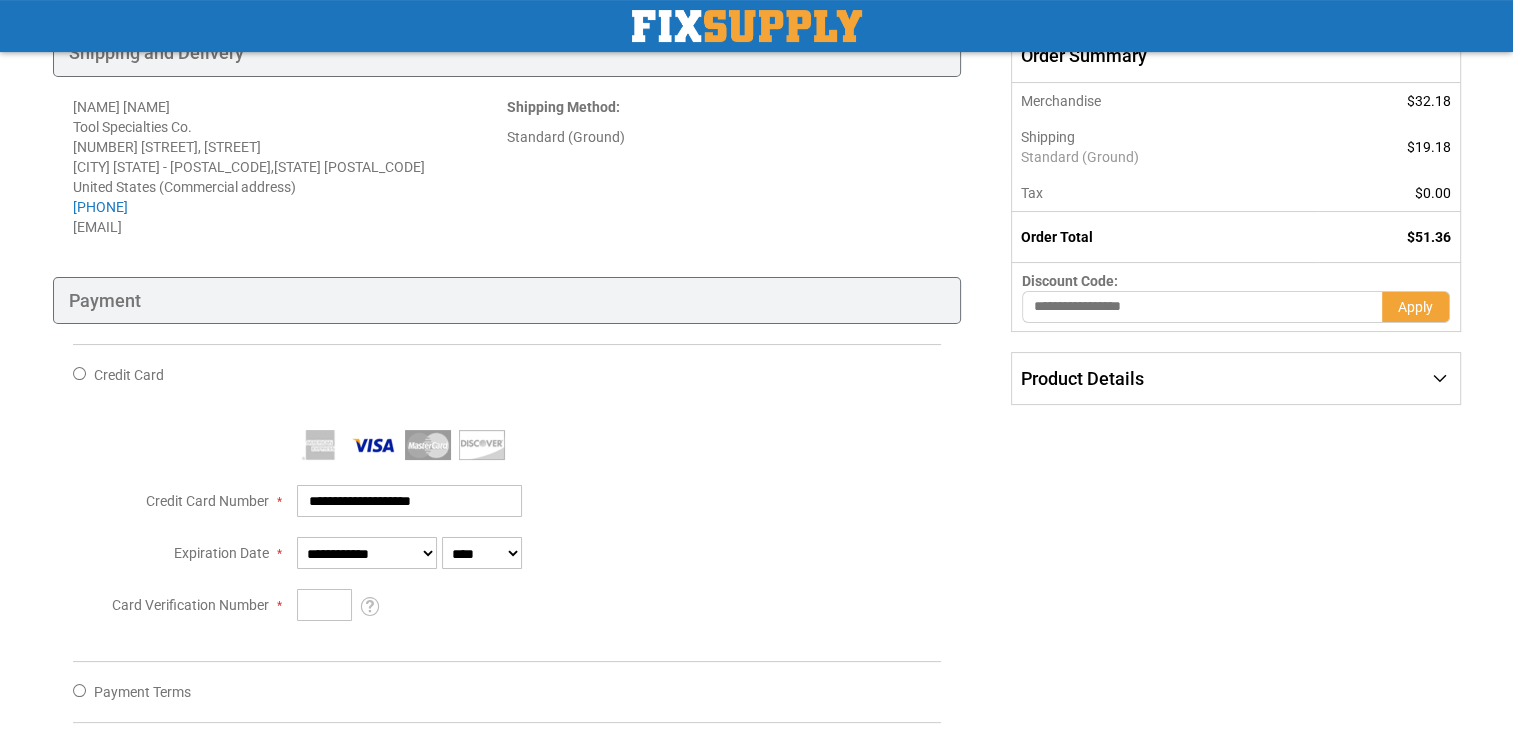scroll, scrollTop: 500, scrollLeft: 0, axis: vertical 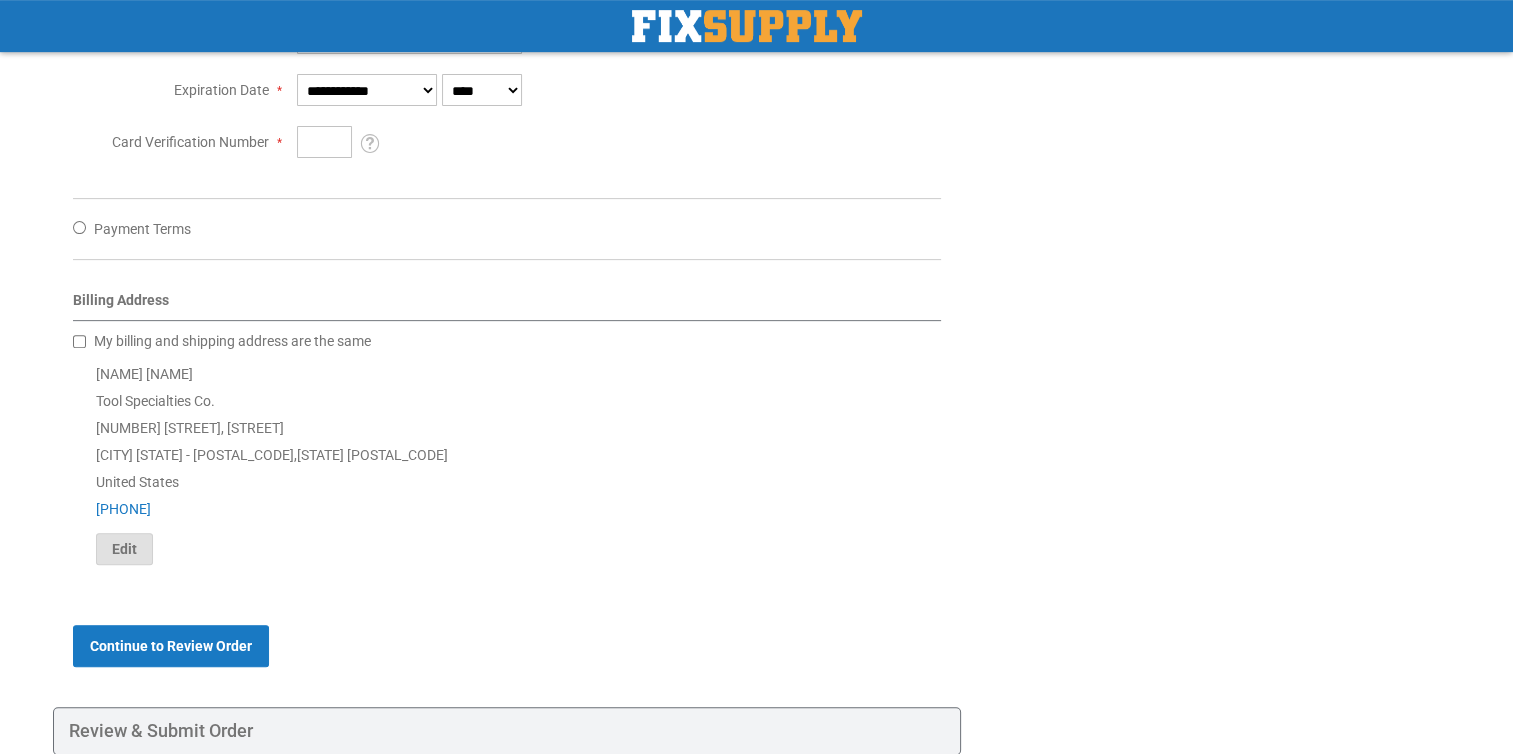 click on "Edit" at bounding box center [124, 549] 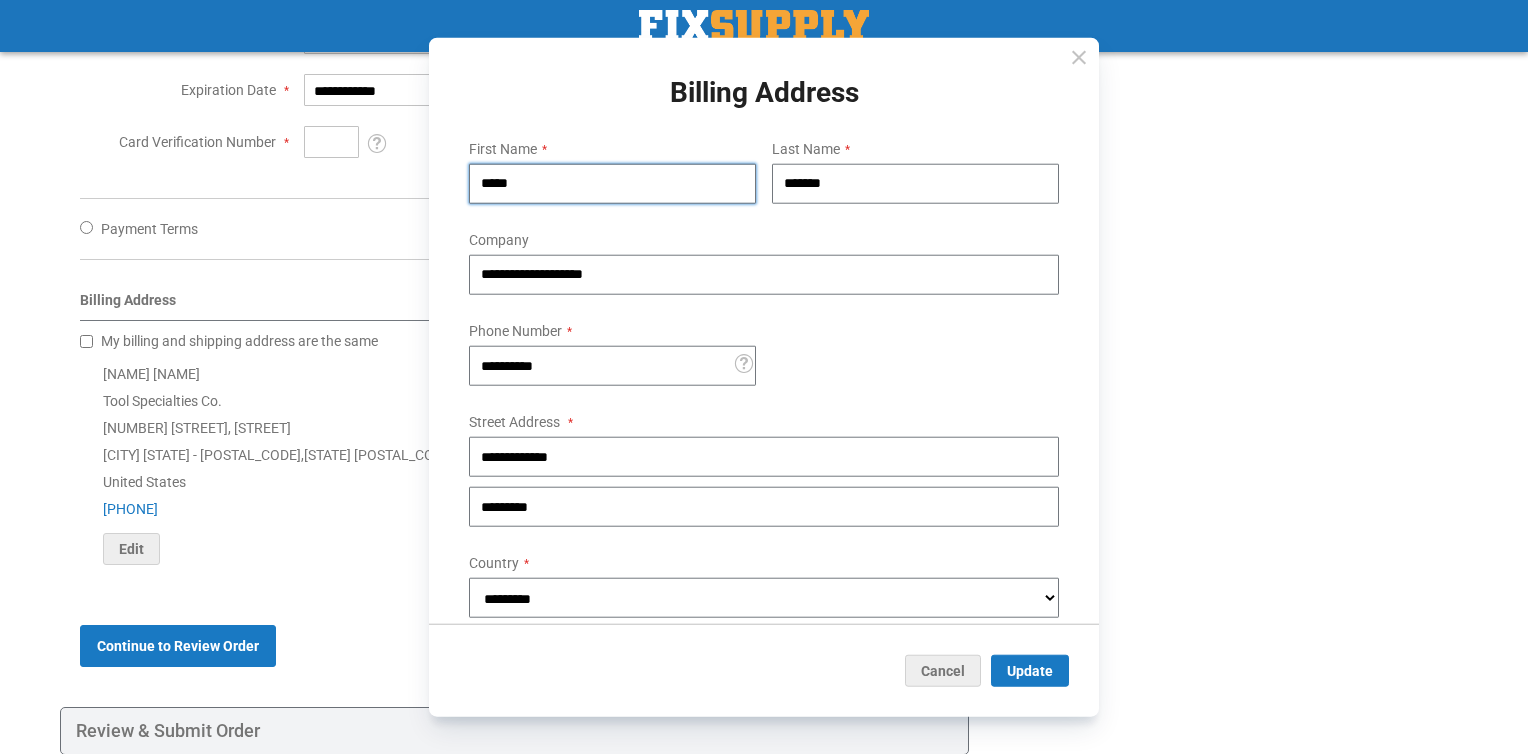 drag, startPoint x: 527, startPoint y: 185, endPoint x: 354, endPoint y: 170, distance: 173.64908 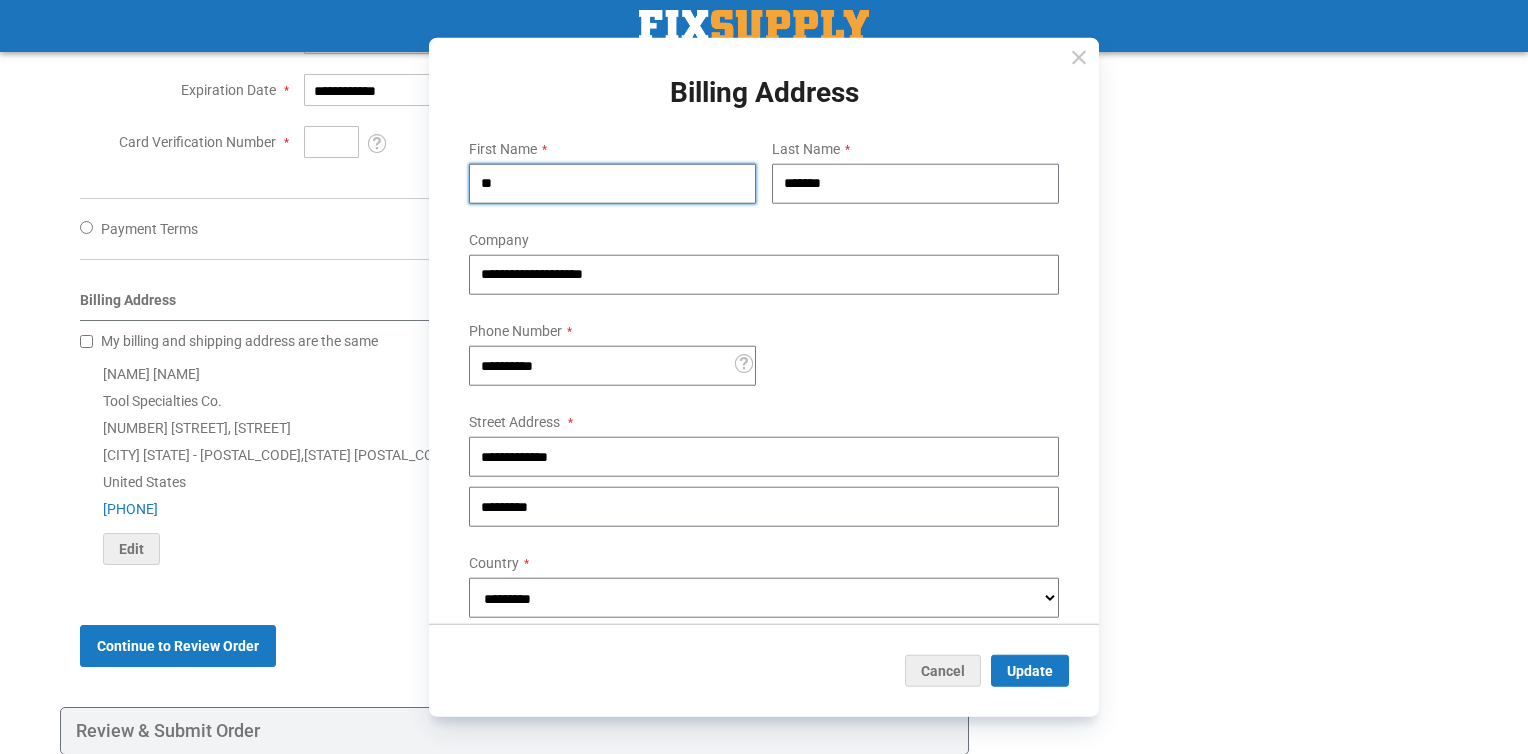 type on "*" 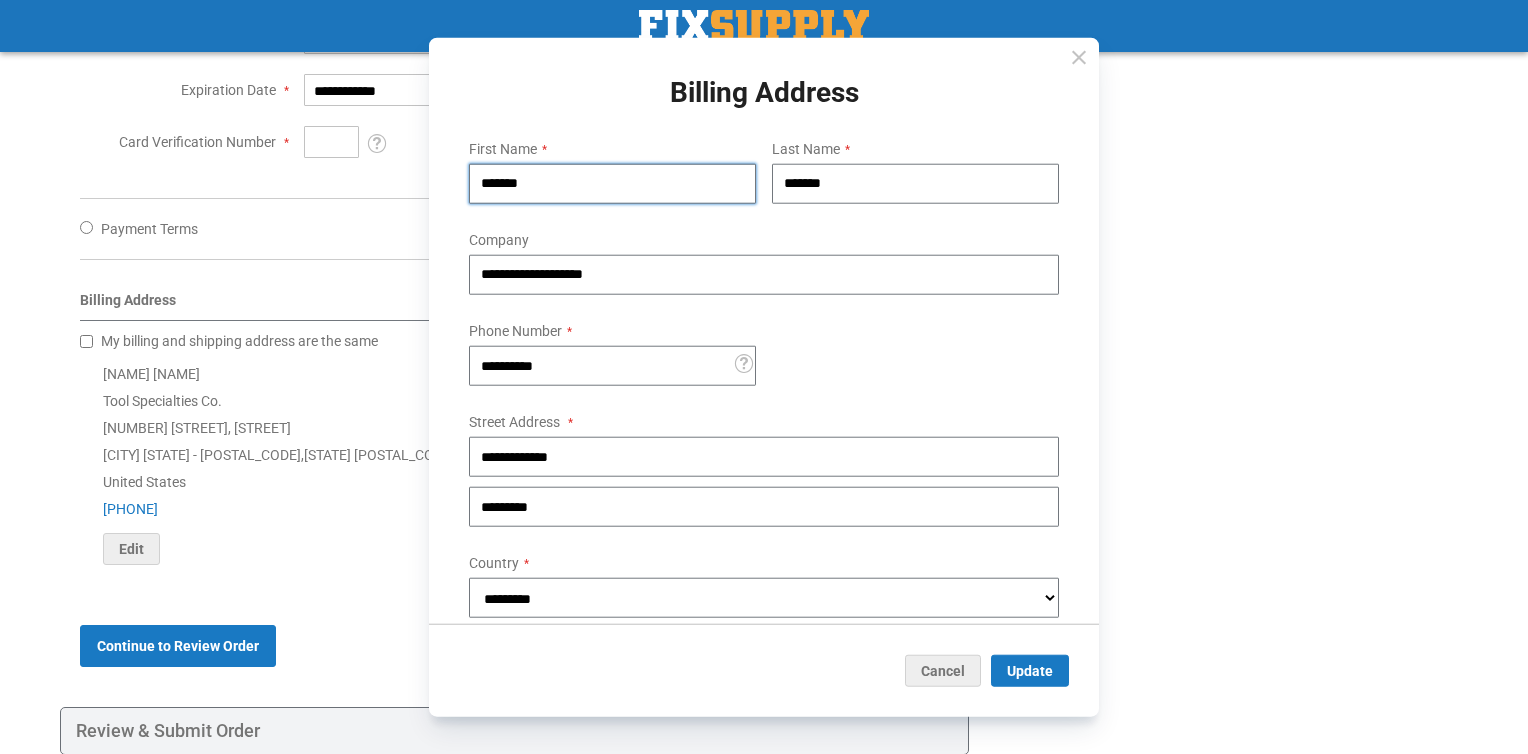type on "*******" 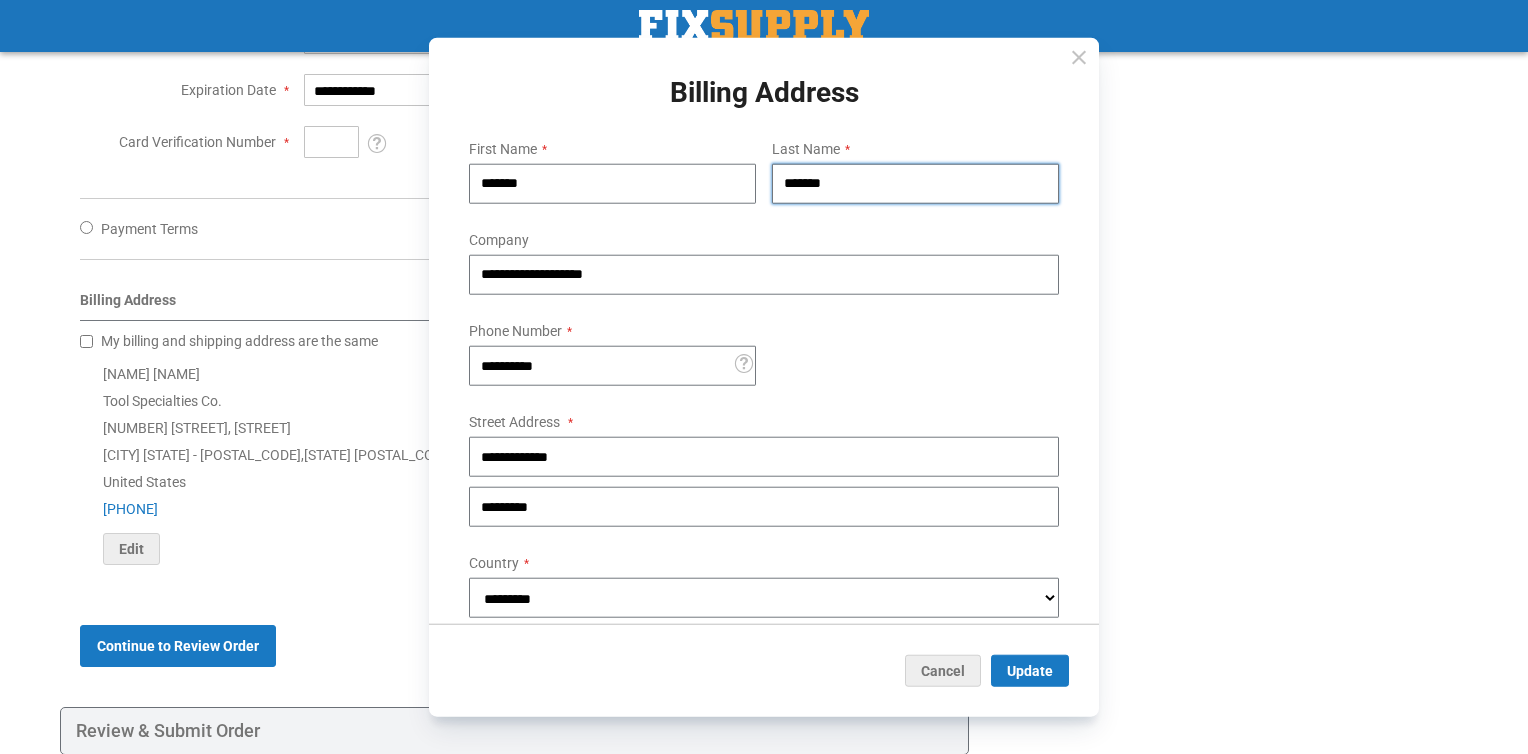 drag, startPoint x: 818, startPoint y: 174, endPoint x: 772, endPoint y: 184, distance: 47.07441 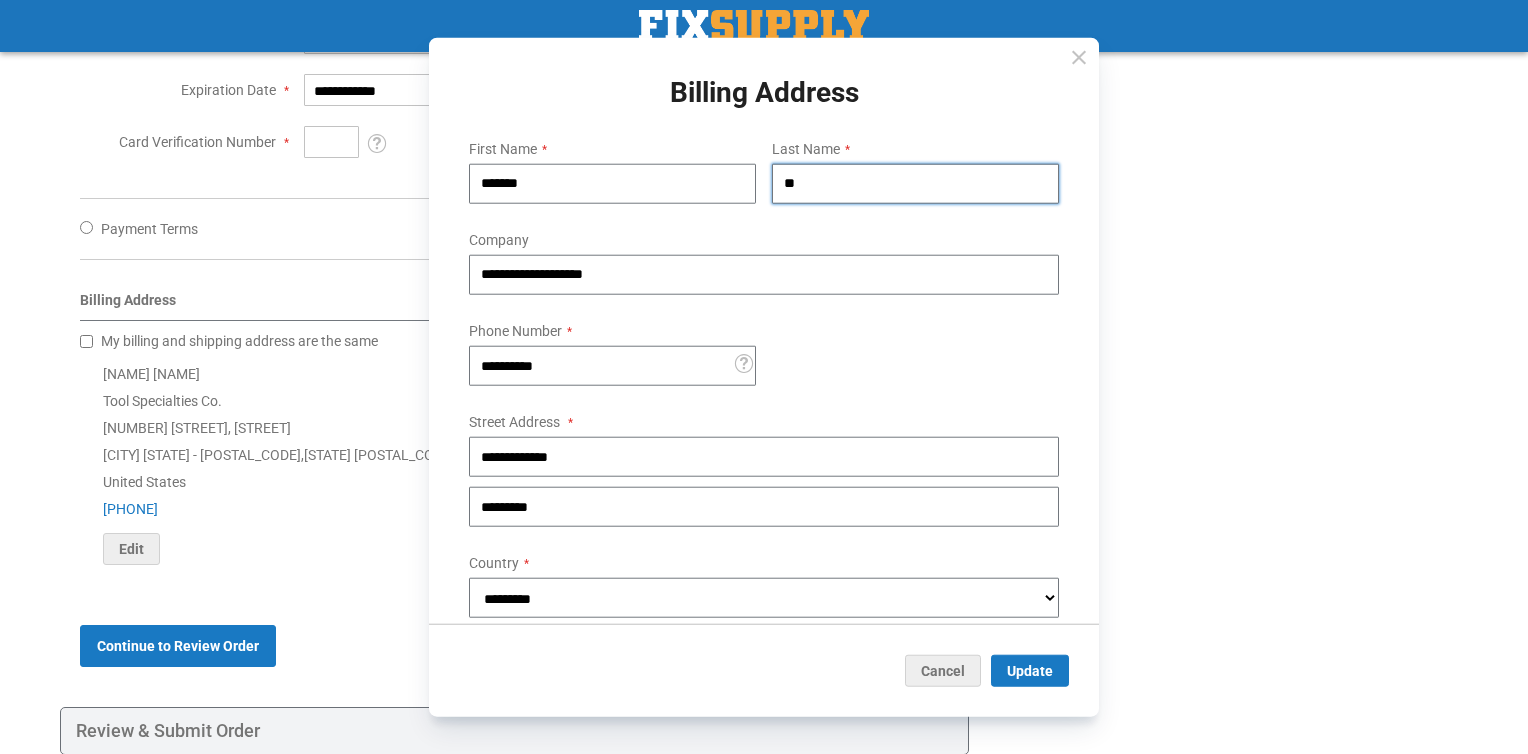 type on "*****" 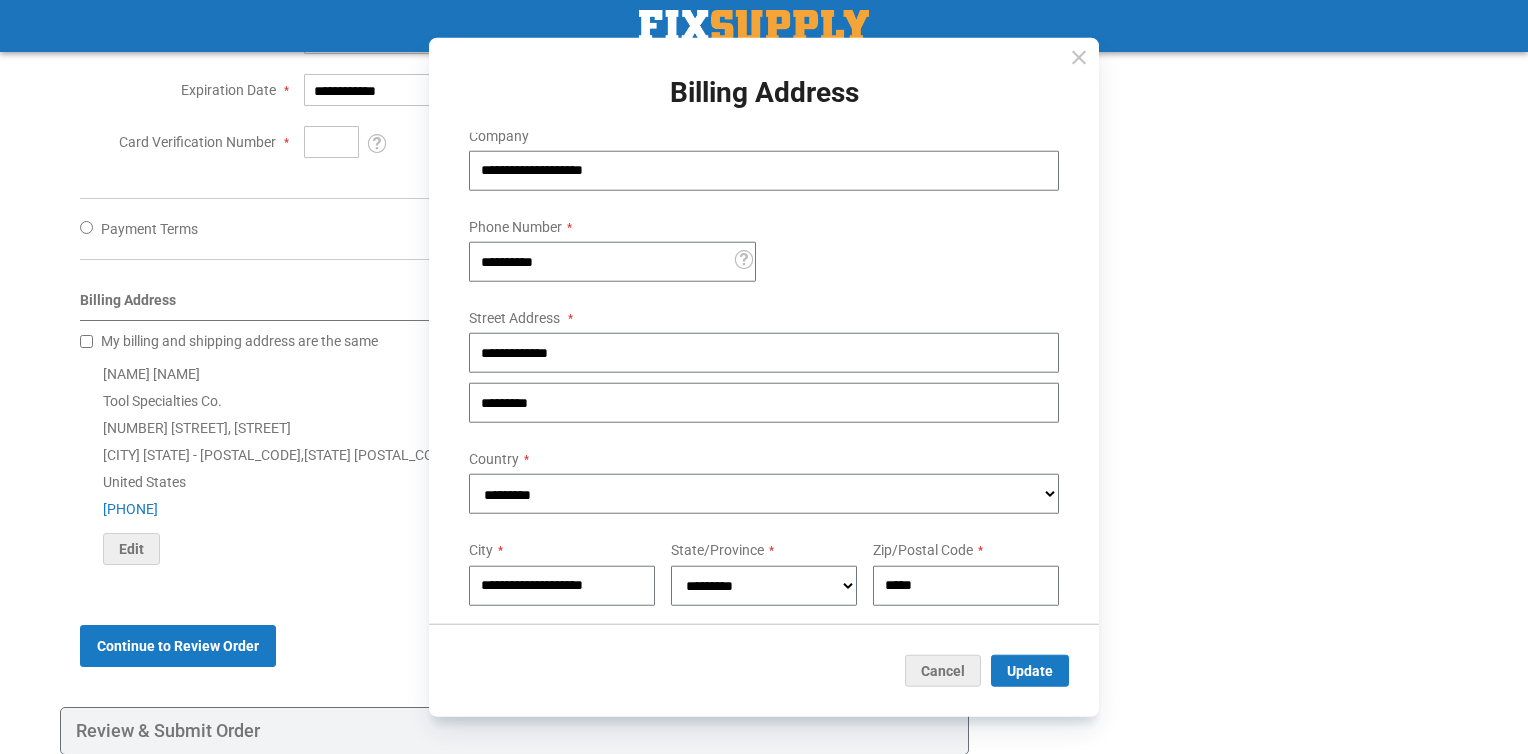 scroll, scrollTop: 145, scrollLeft: 0, axis: vertical 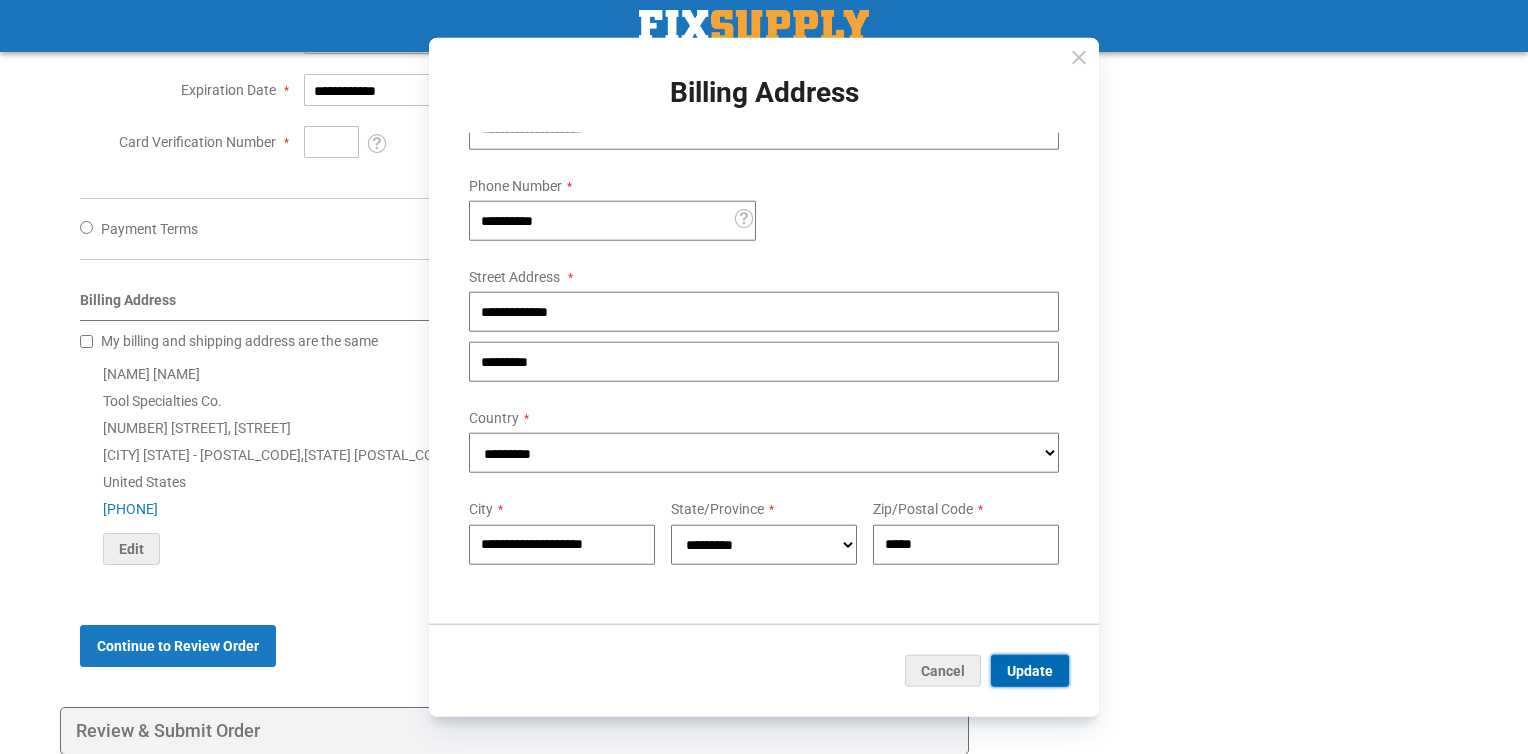 click on "Update" at bounding box center (1030, 670) 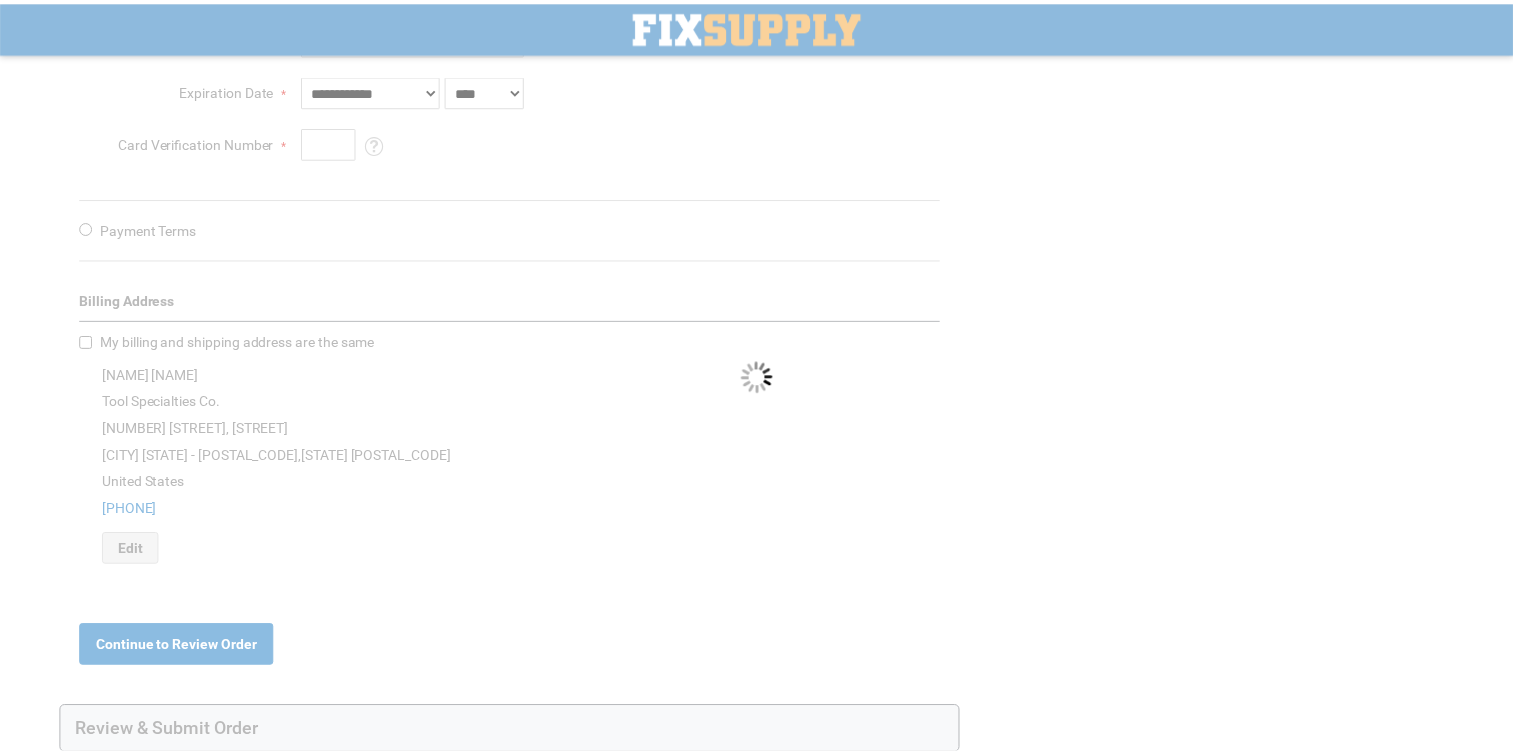 scroll, scrollTop: 0, scrollLeft: 0, axis: both 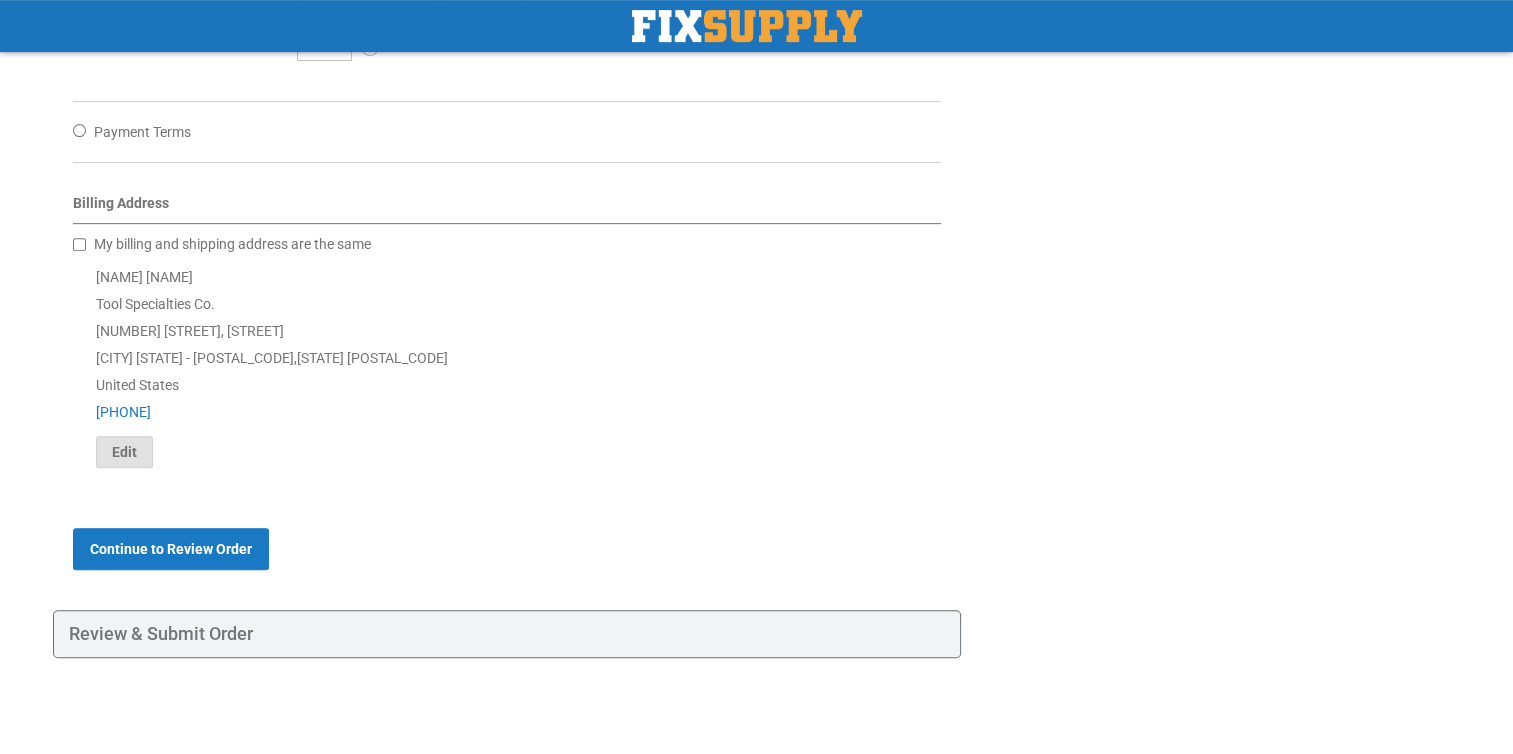 click on "Edit" 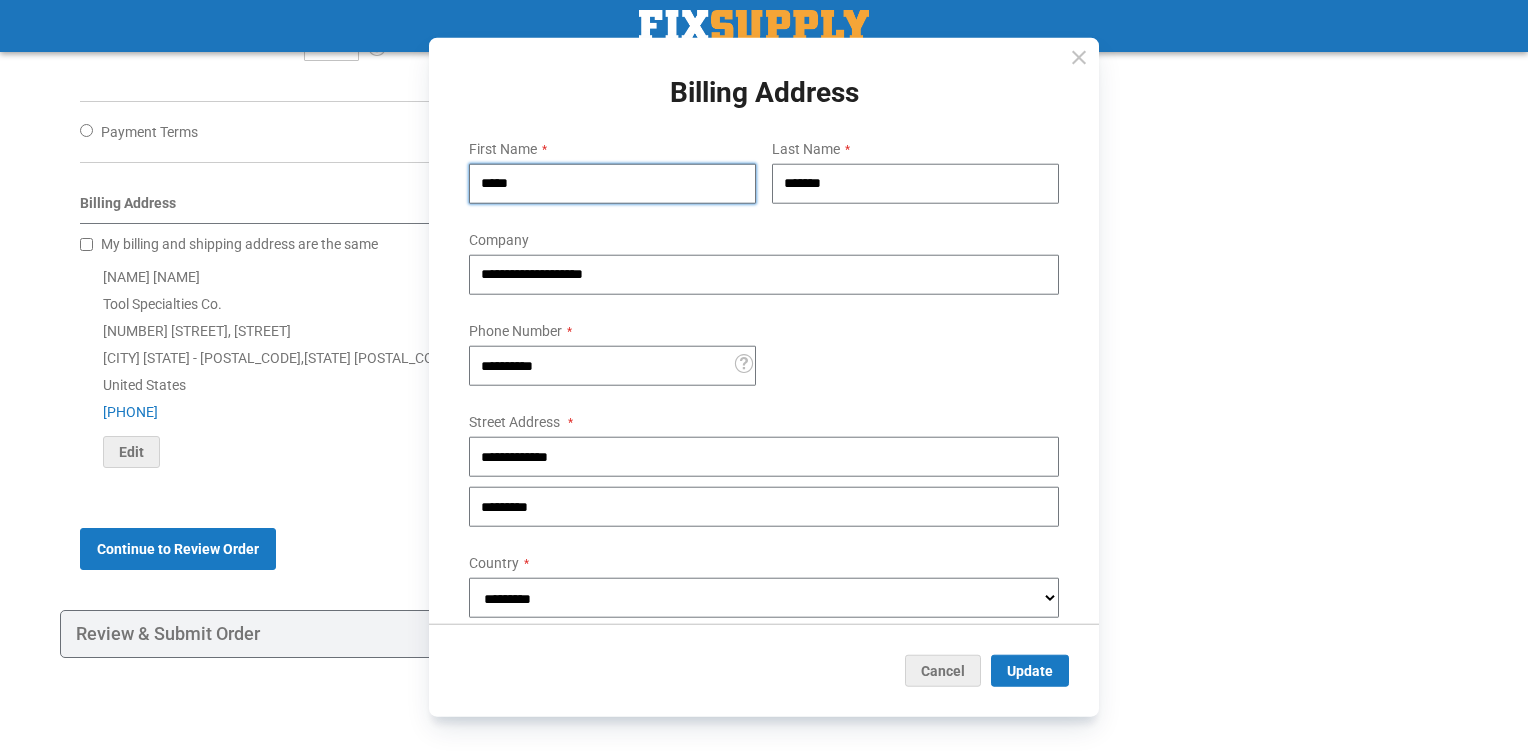 drag, startPoint x: 536, startPoint y: 183, endPoint x: 306, endPoint y: 192, distance: 230.17603 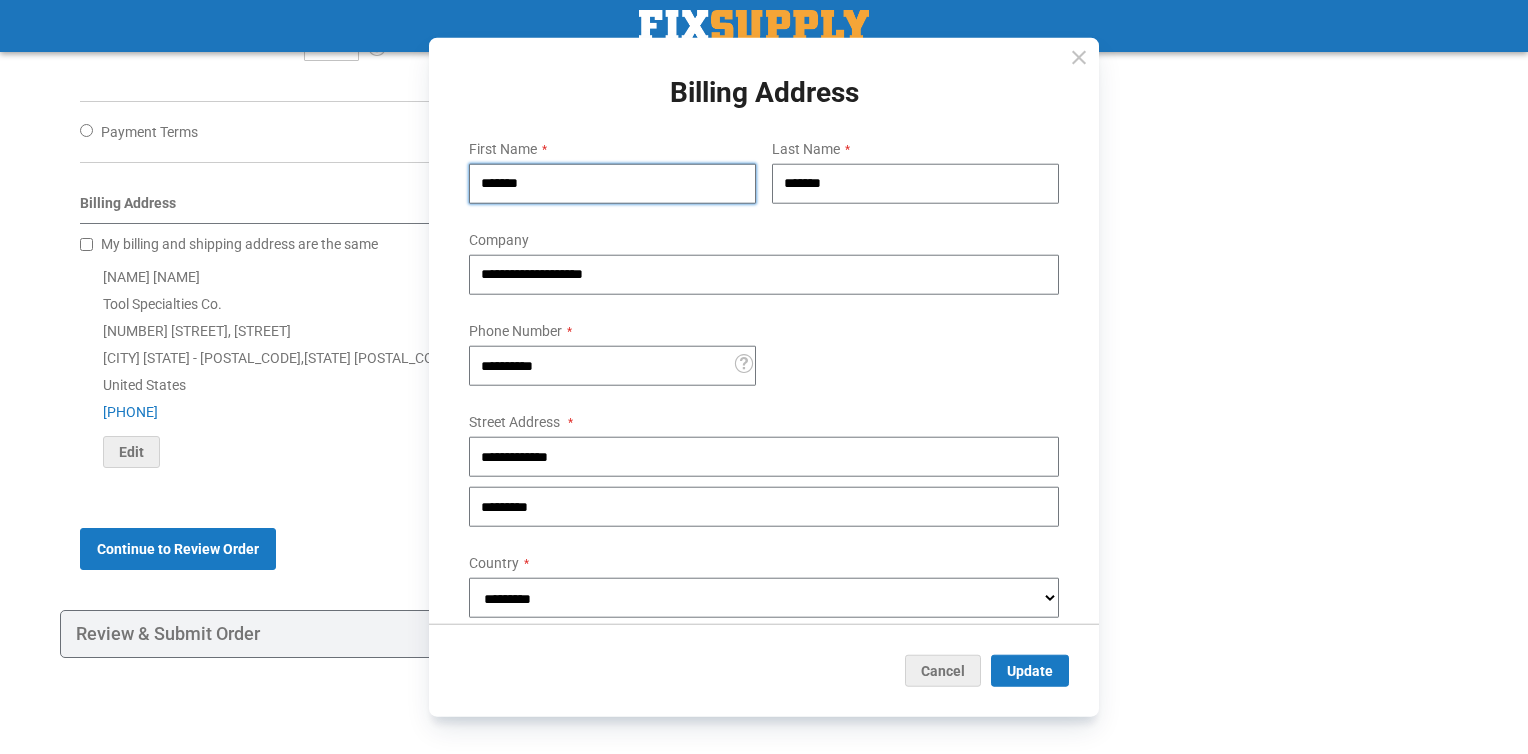 type on "*******" 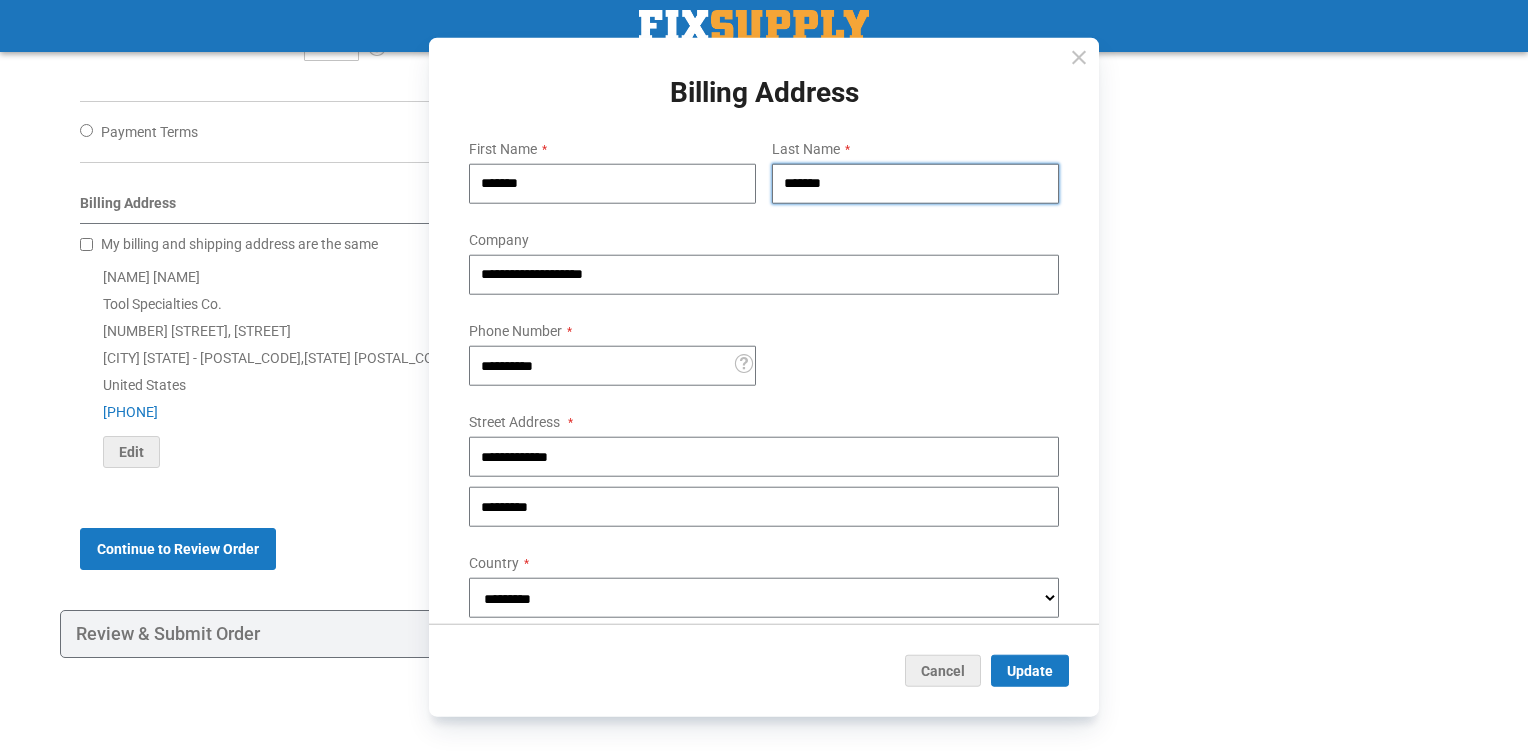 click on "*******" at bounding box center [915, 184] 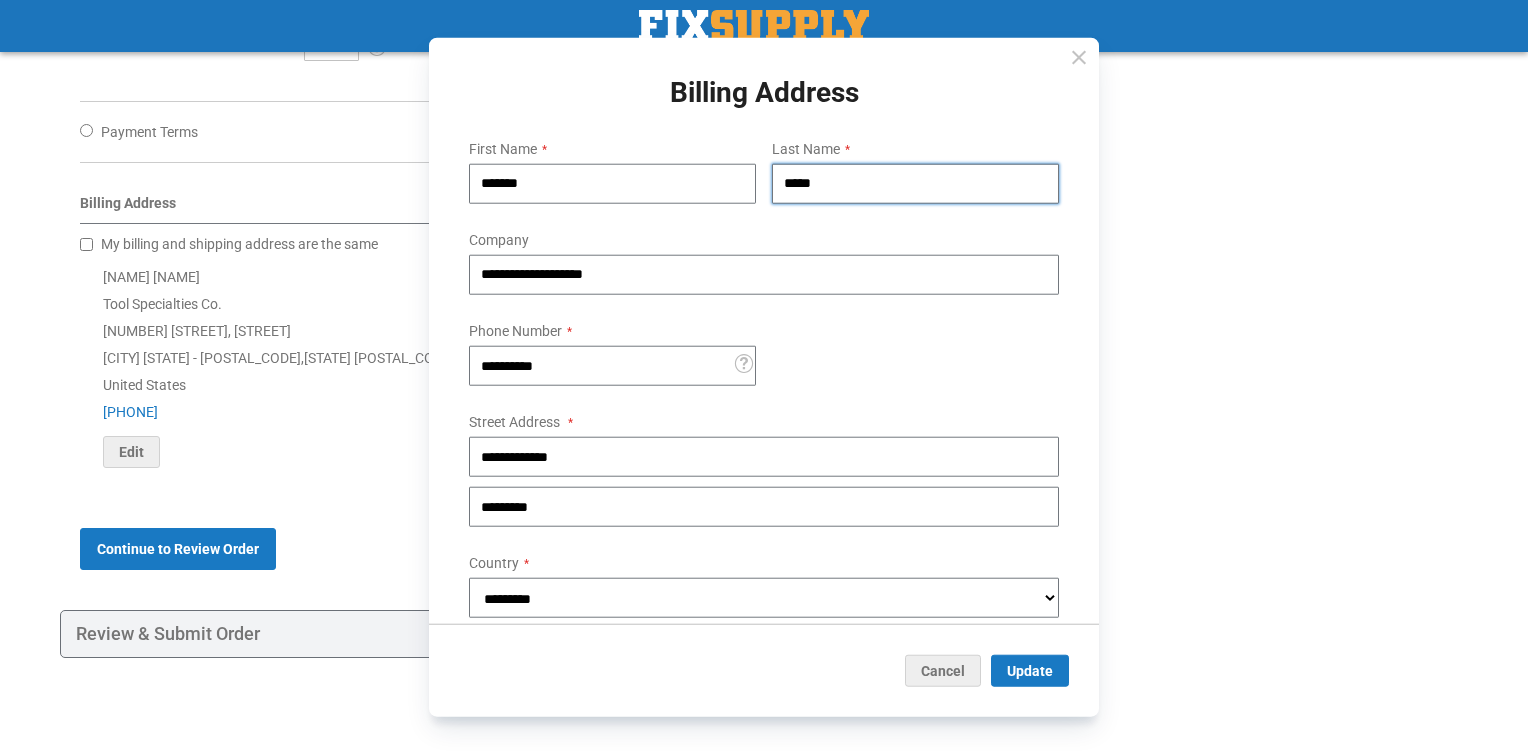 type on "*****" 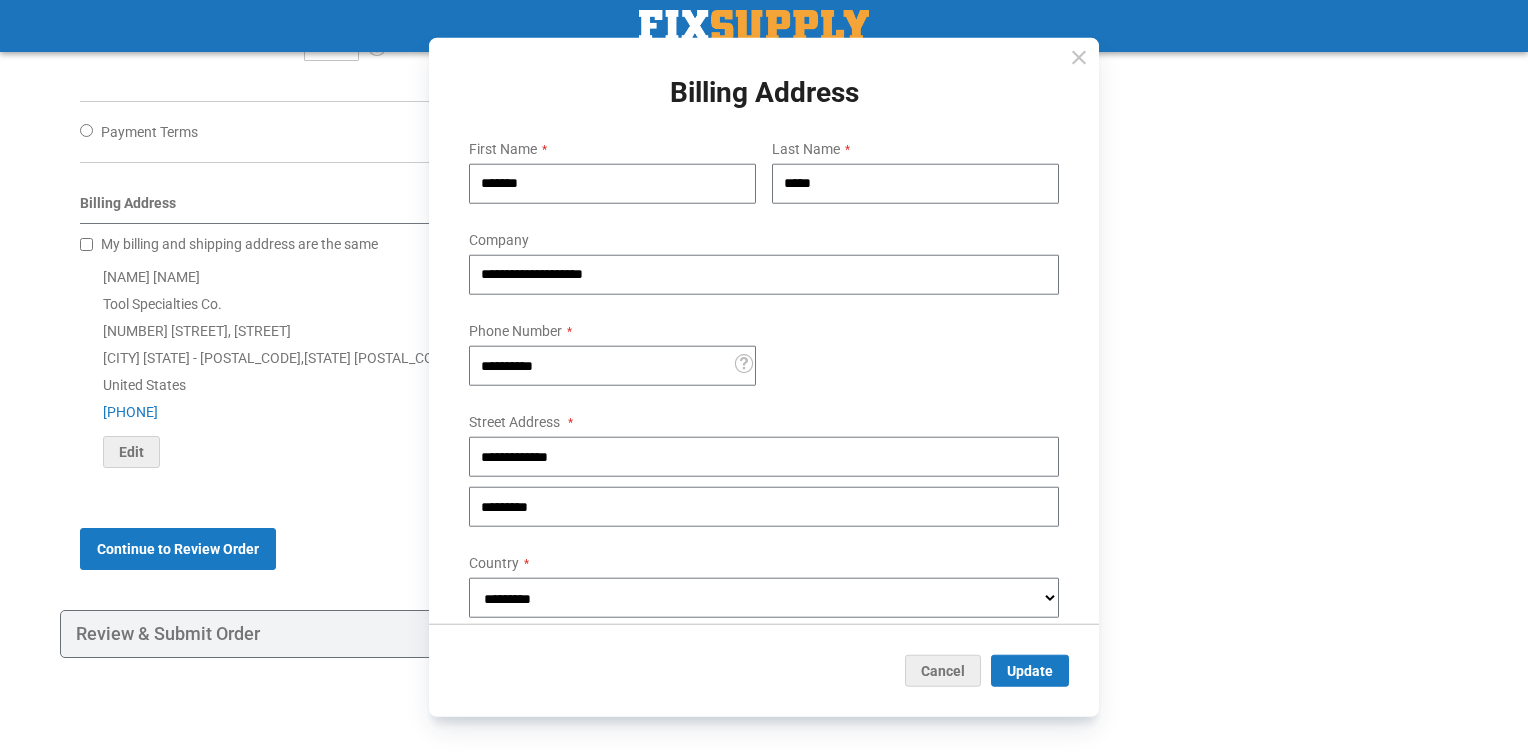 click on "Street Address" at bounding box center (764, 419) 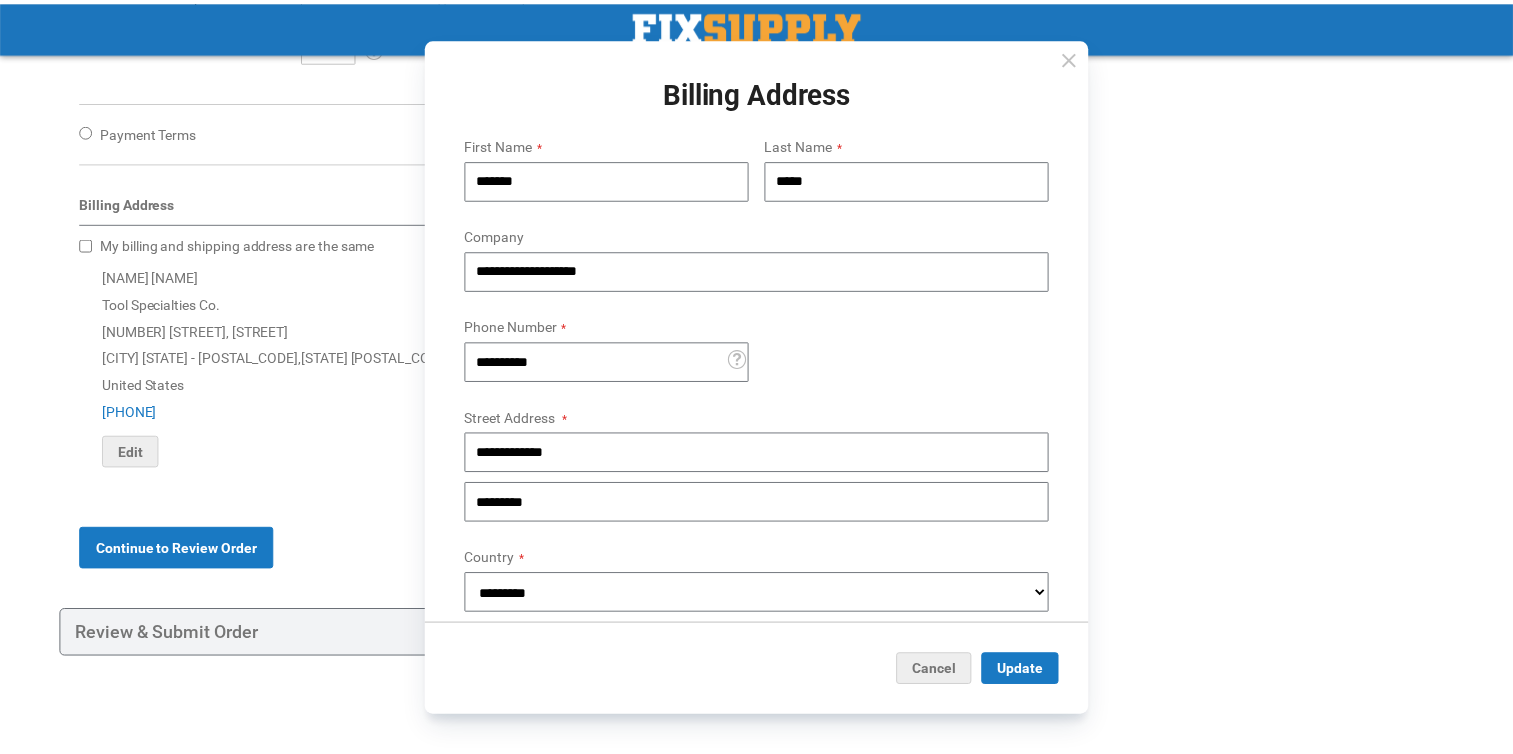 scroll, scrollTop: 0, scrollLeft: 0, axis: both 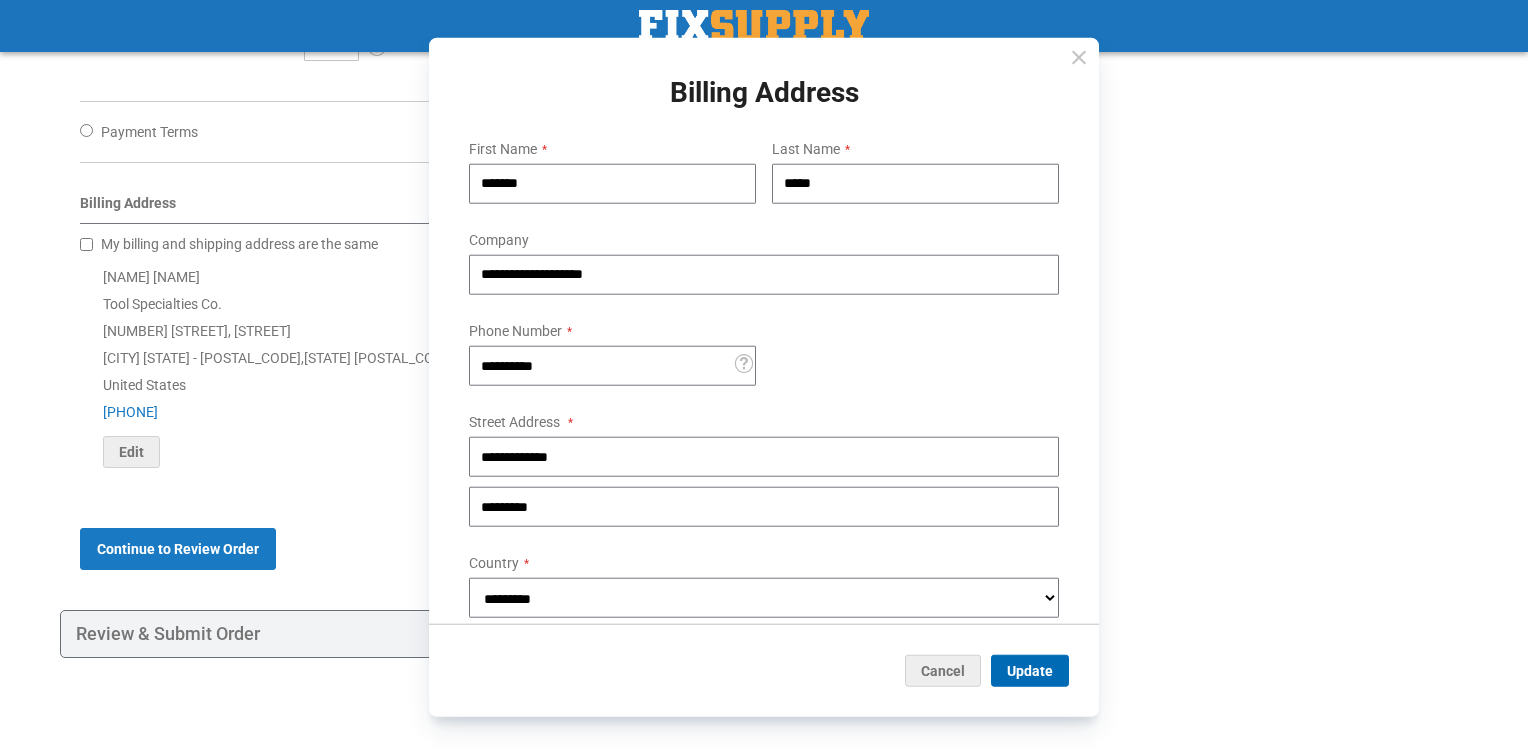click on "Update" at bounding box center (1030, 670) 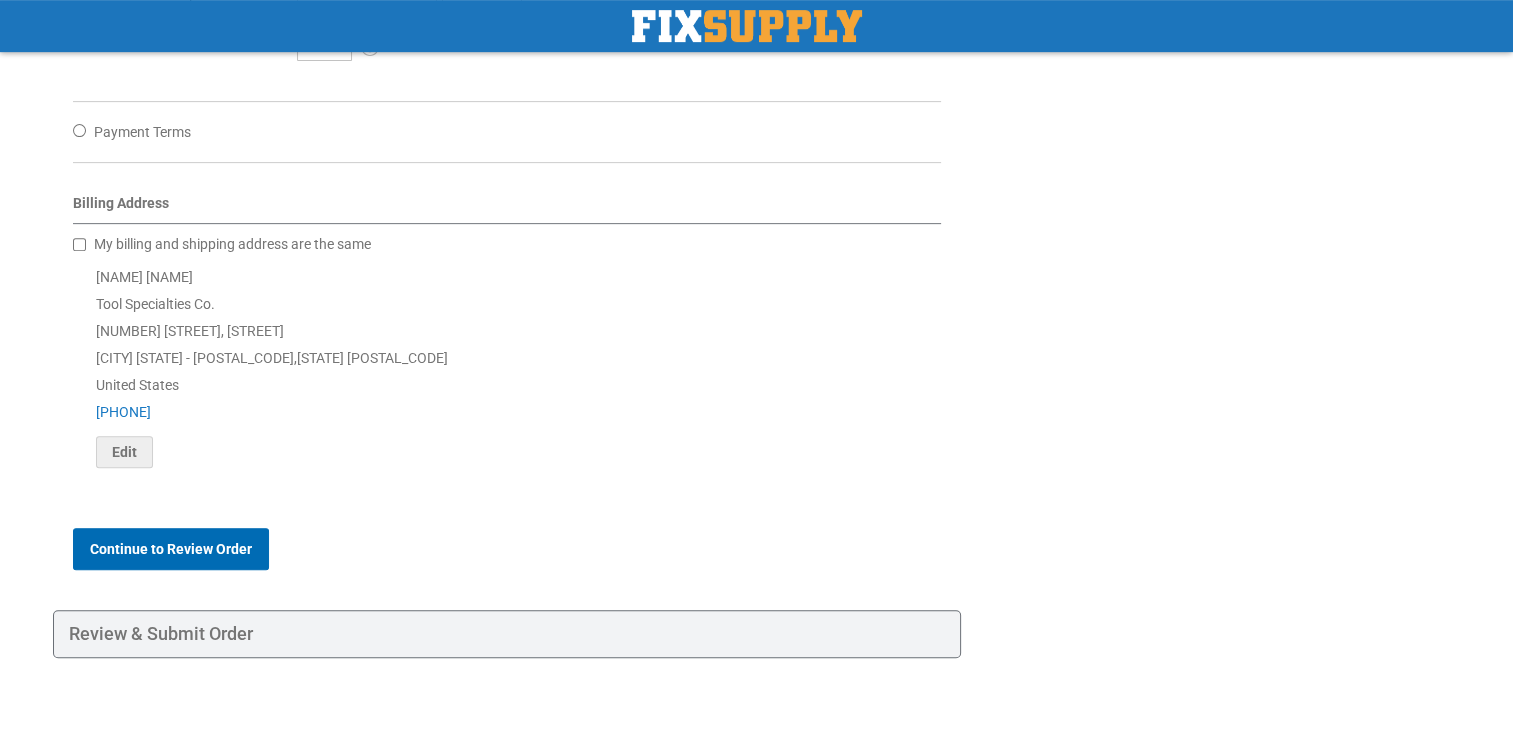 click on "Continue to Review Order" at bounding box center (171, 549) 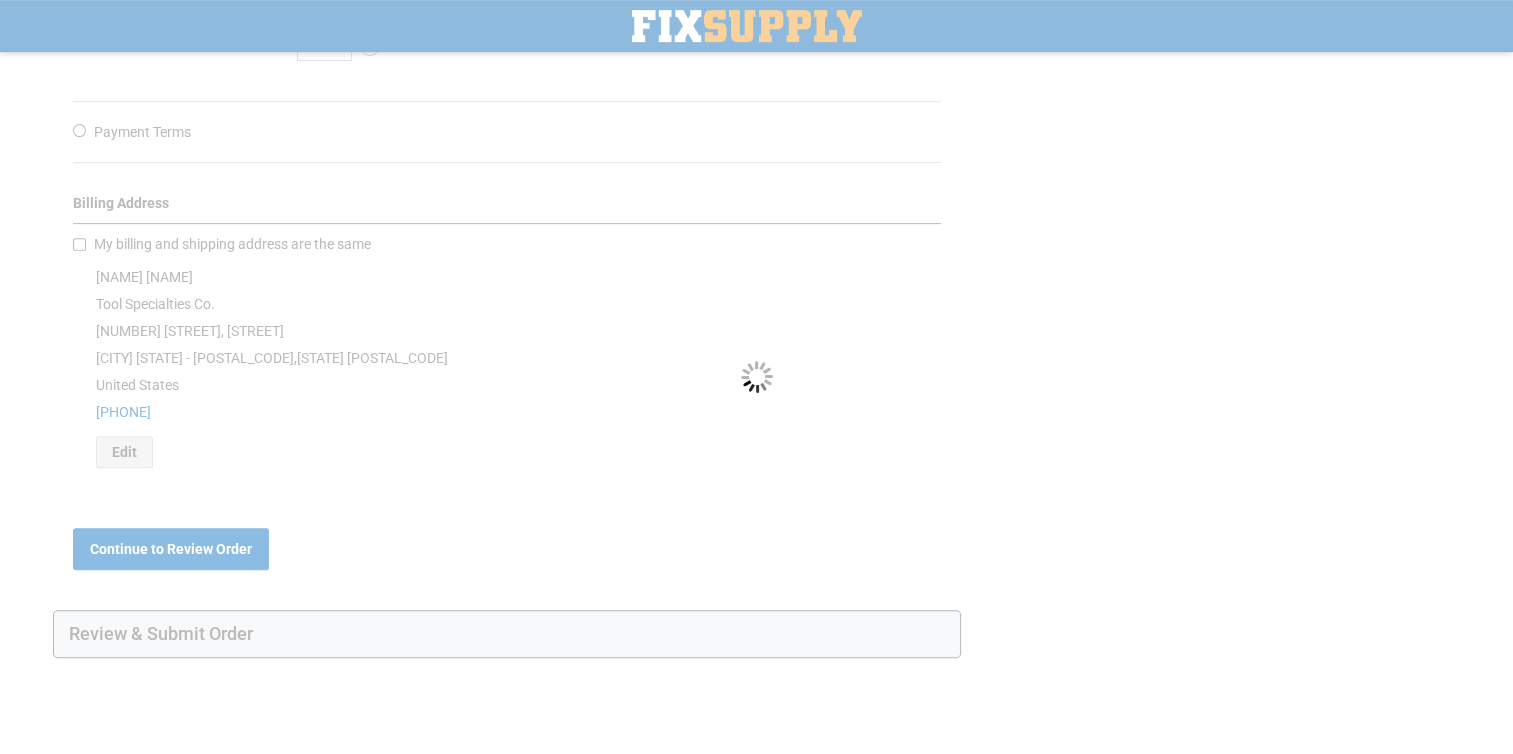 scroll, scrollTop: 0, scrollLeft: 0, axis: both 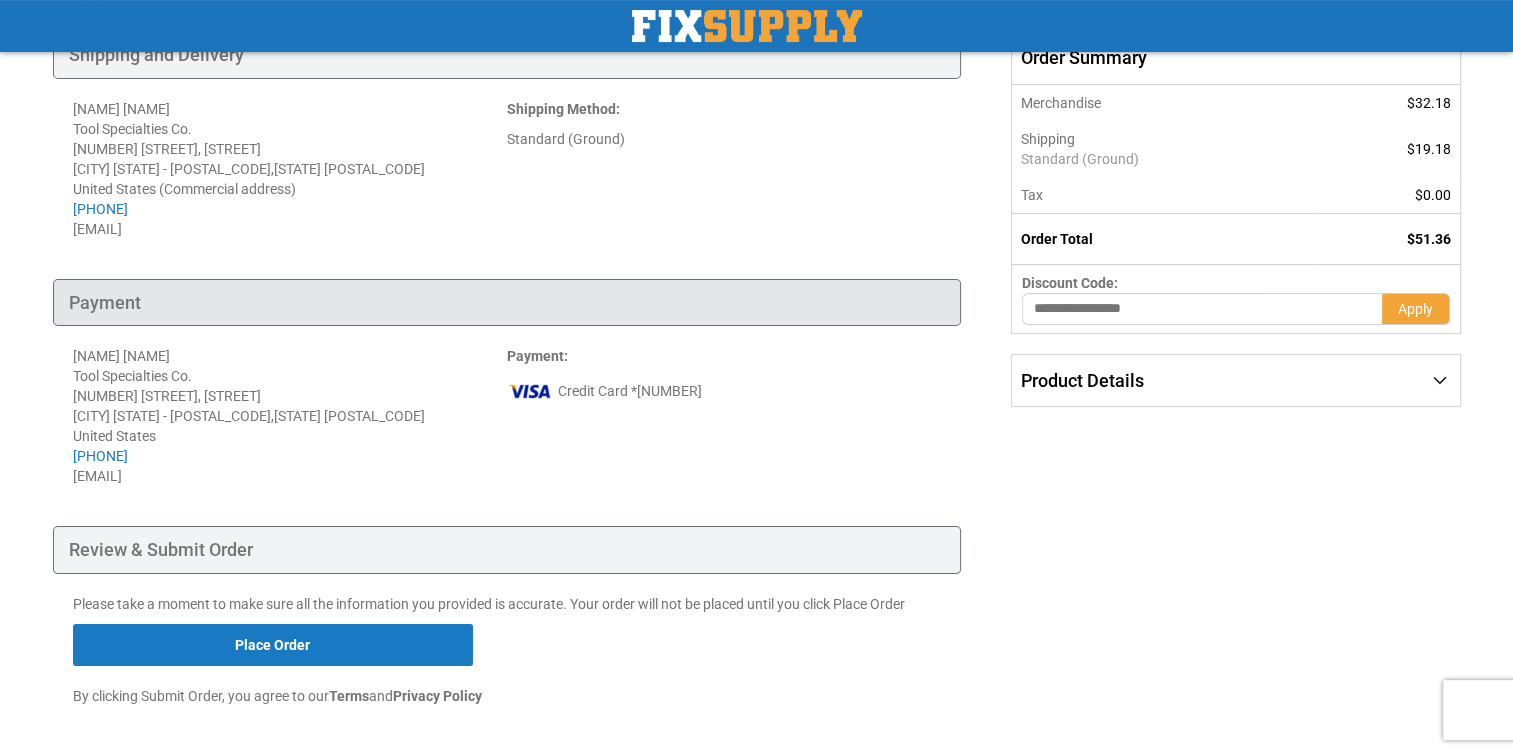 click on "Payment" at bounding box center [507, 303] 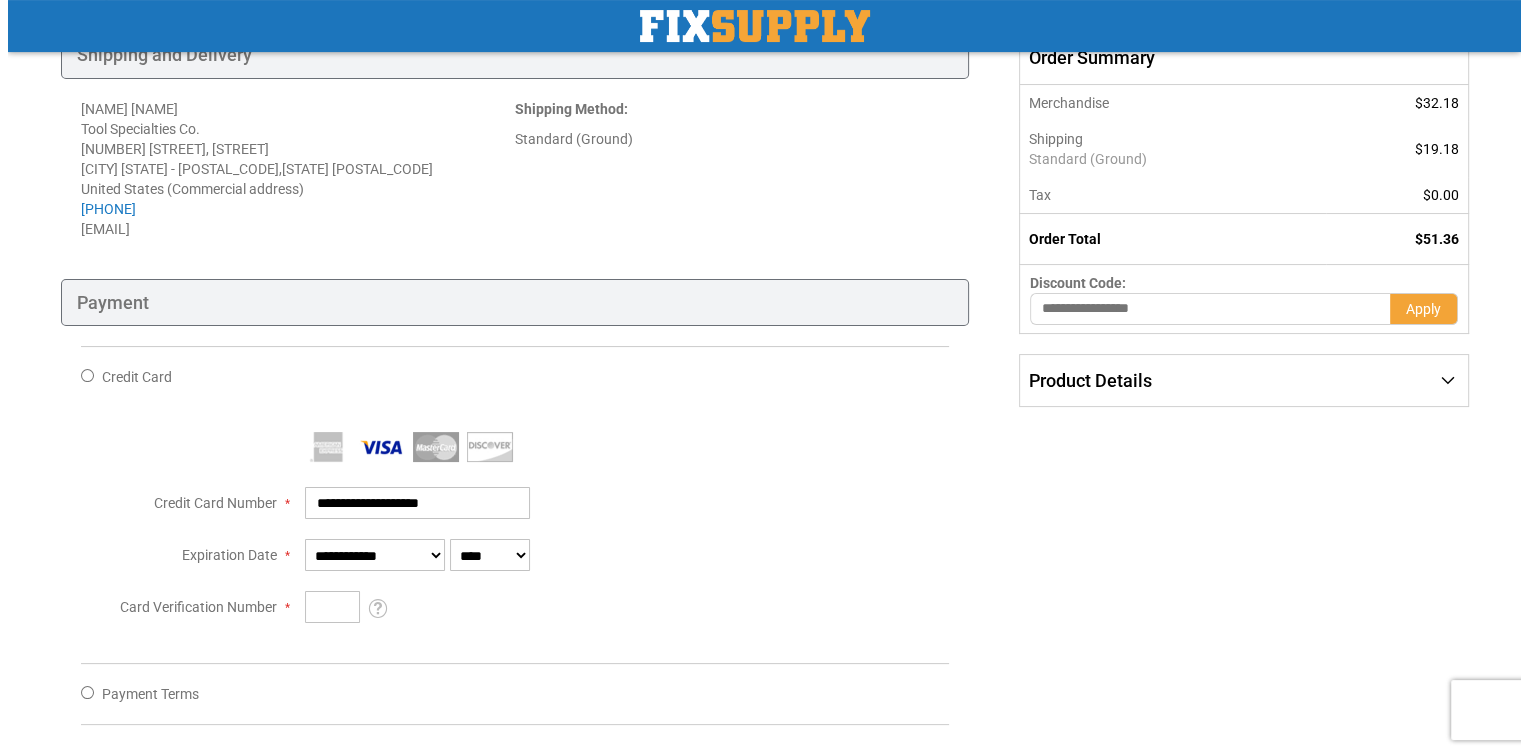 scroll, scrollTop: 500, scrollLeft: 0, axis: vertical 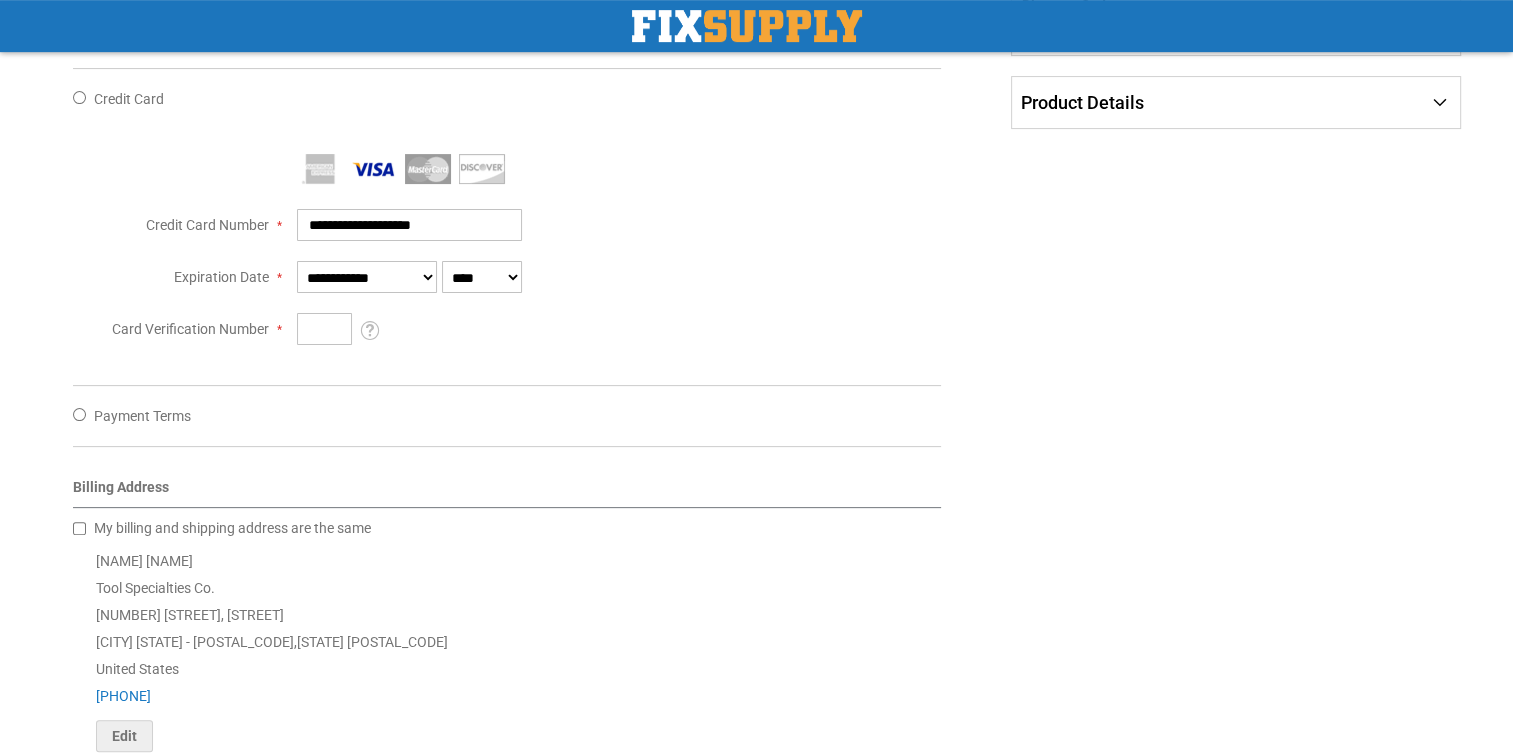 click on "[NAME]
[NAME]
[COMPANY]
[NUMBER] [STREET], [CITY] [STATE]   [STATE]
United States
[PHONE]
Edit" at bounding box center [507, 650] 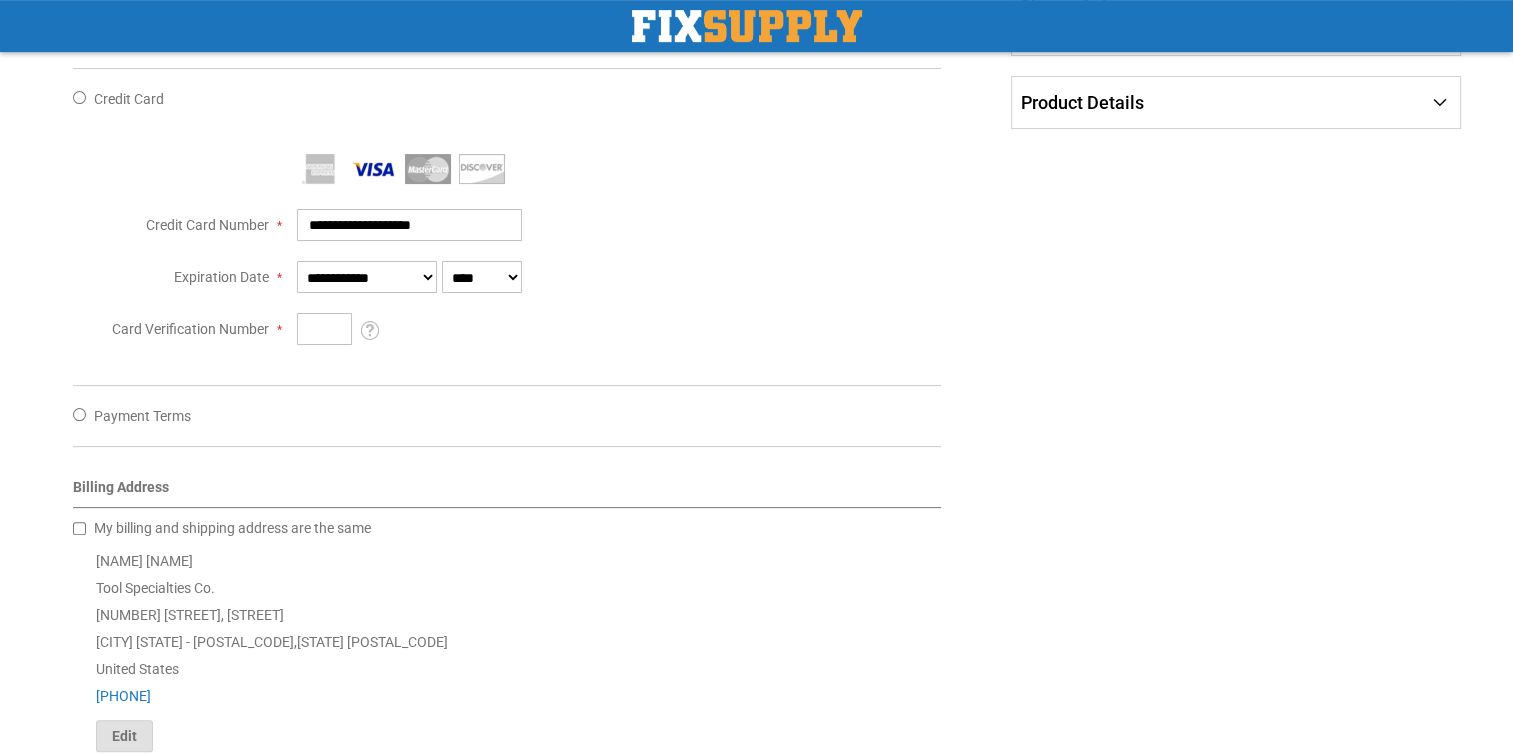 click on "Edit" at bounding box center (124, 736) 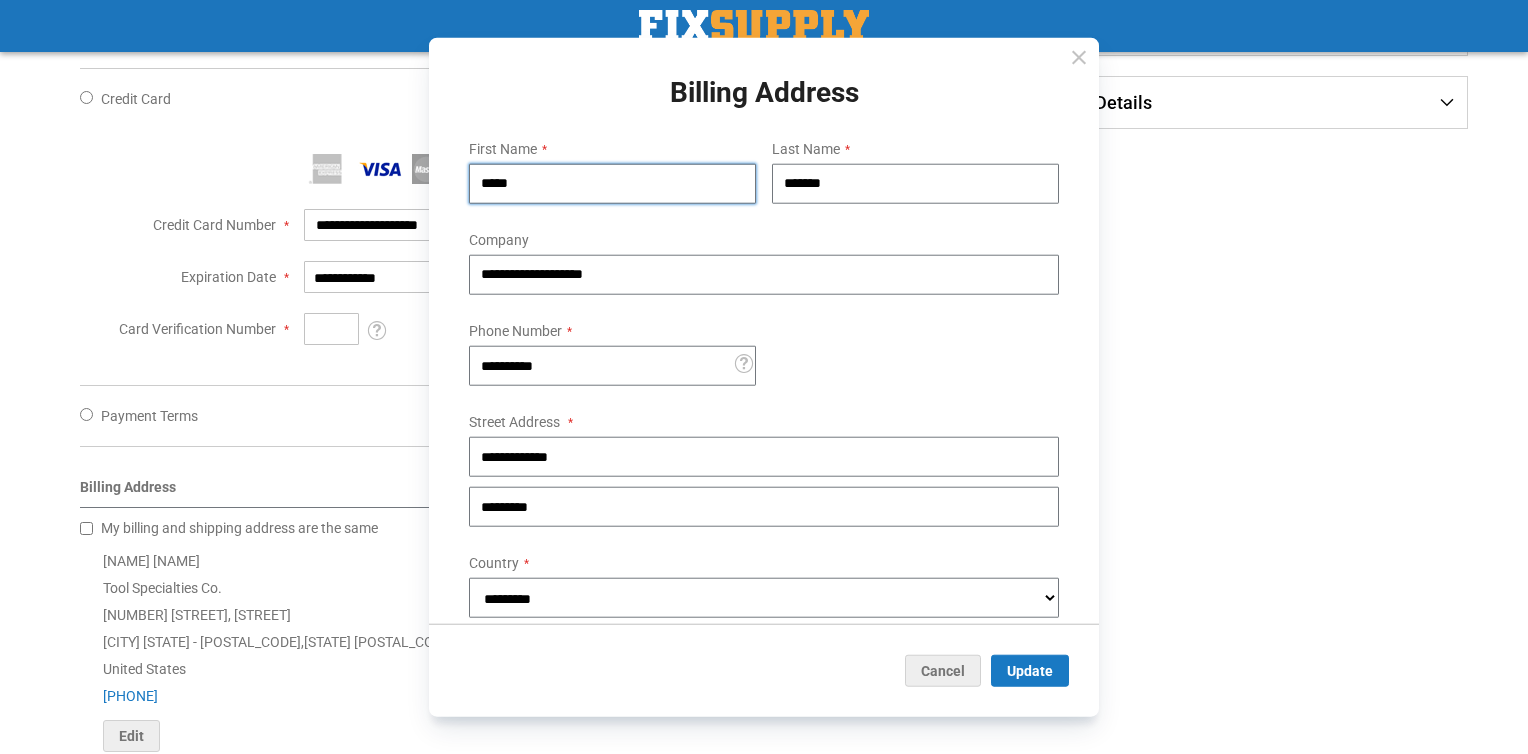 drag, startPoint x: 546, startPoint y: 186, endPoint x: 372, endPoint y: 182, distance: 174.04597 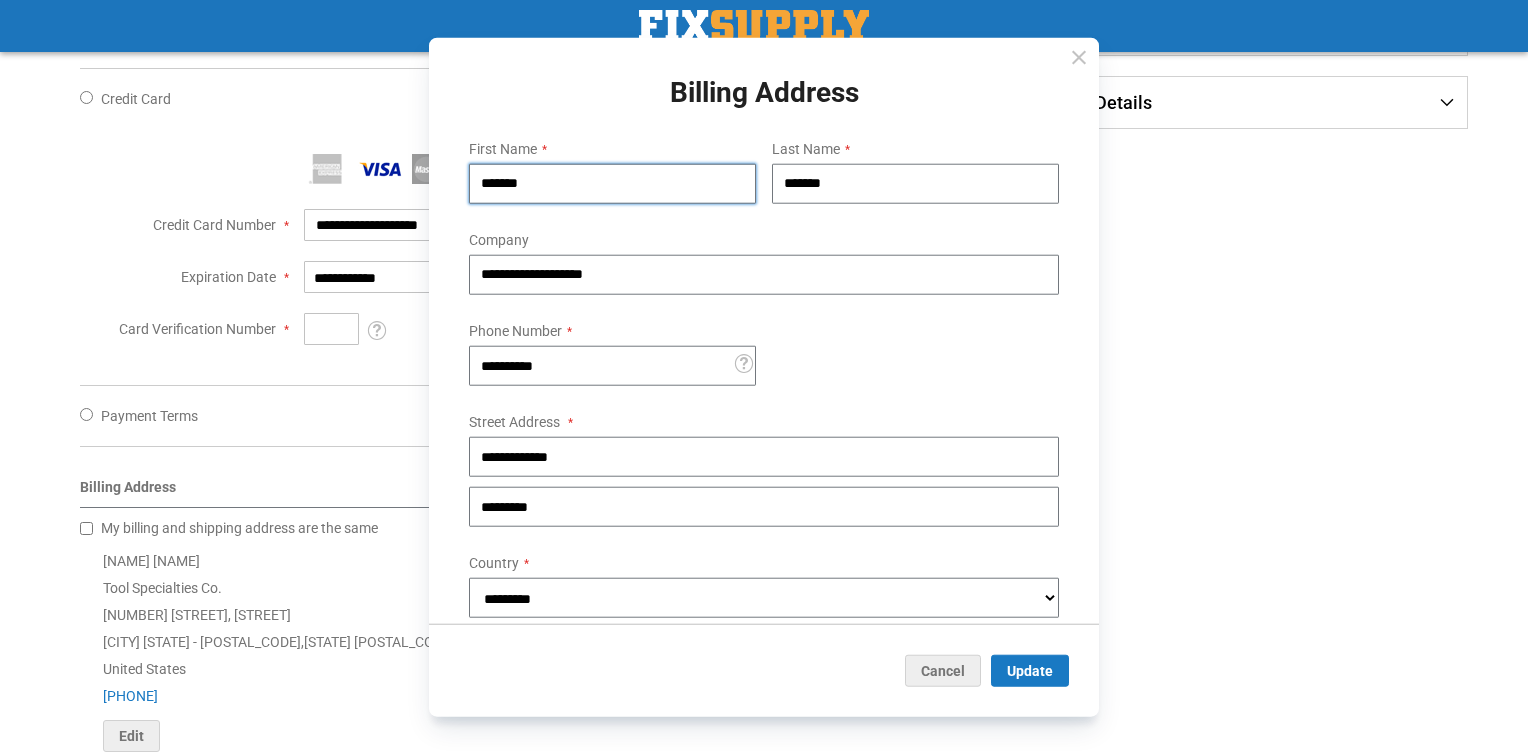 type on "*******" 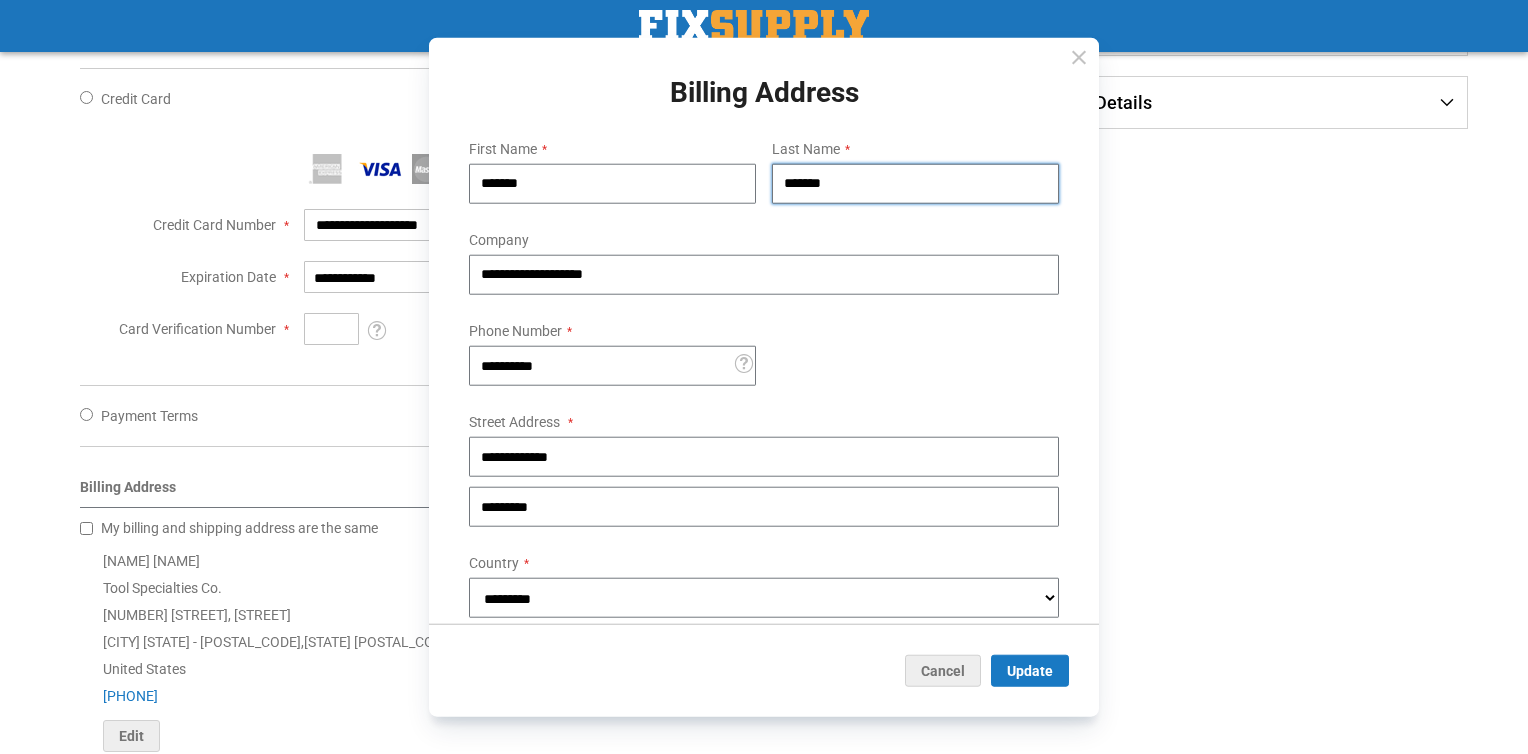 click on "*******" at bounding box center (915, 184) 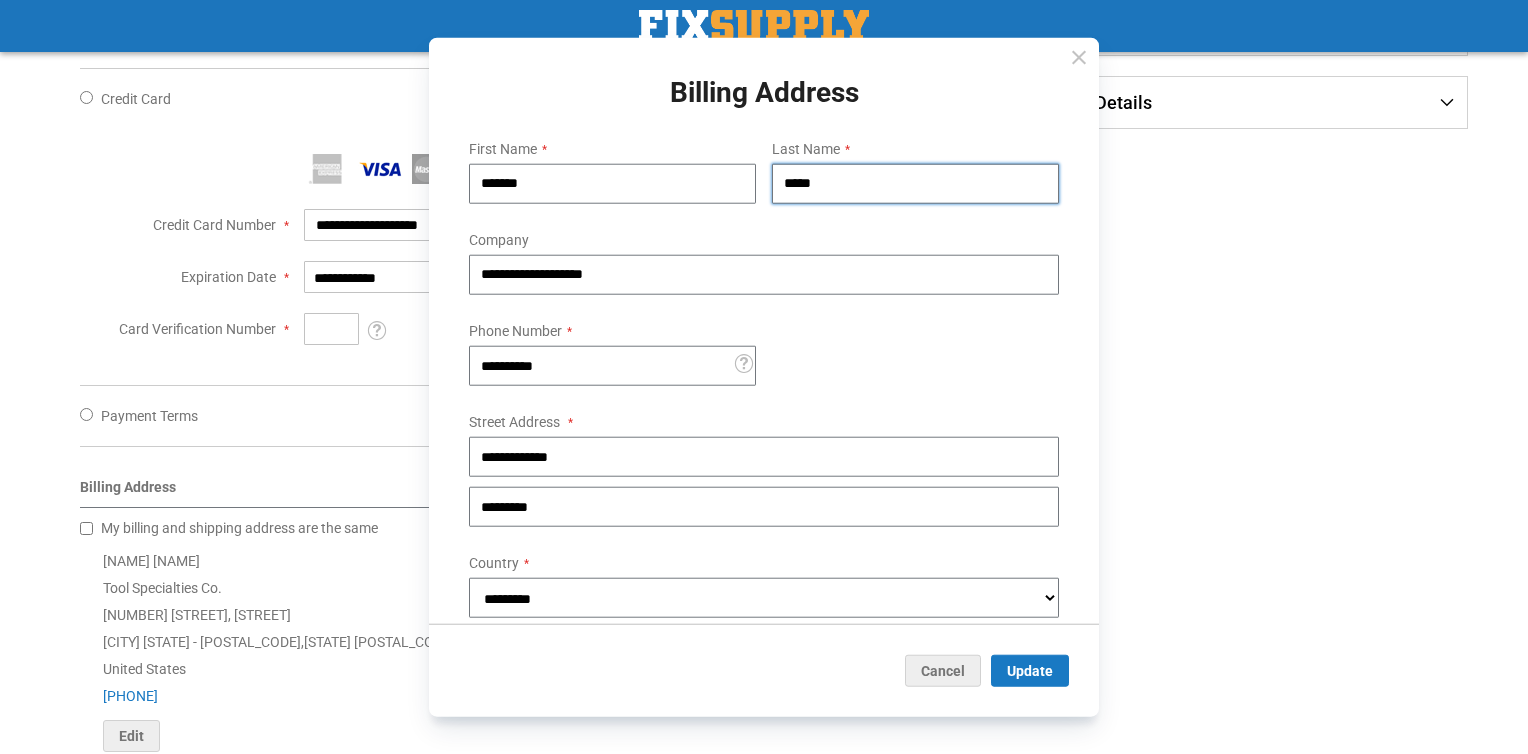 type on "*****" 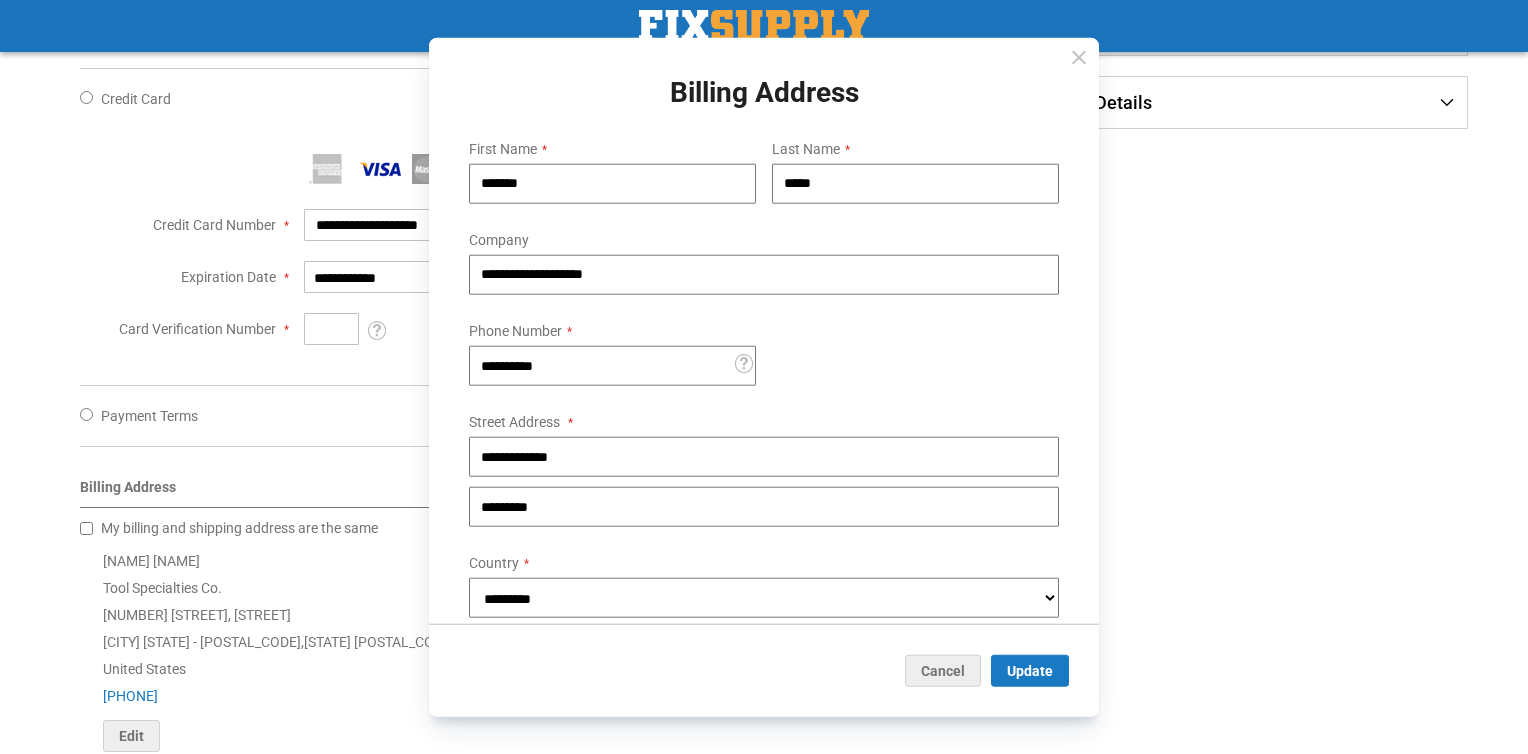 click on "First Name
[NAME]
Last Name
[NAME]
Company
[COMPANY]
Phone Number
[PHONE]
Tooltip
For delivery questions.
Street Address
Street Address: Line 1
[ADDRESS]" at bounding box center (764, 431) 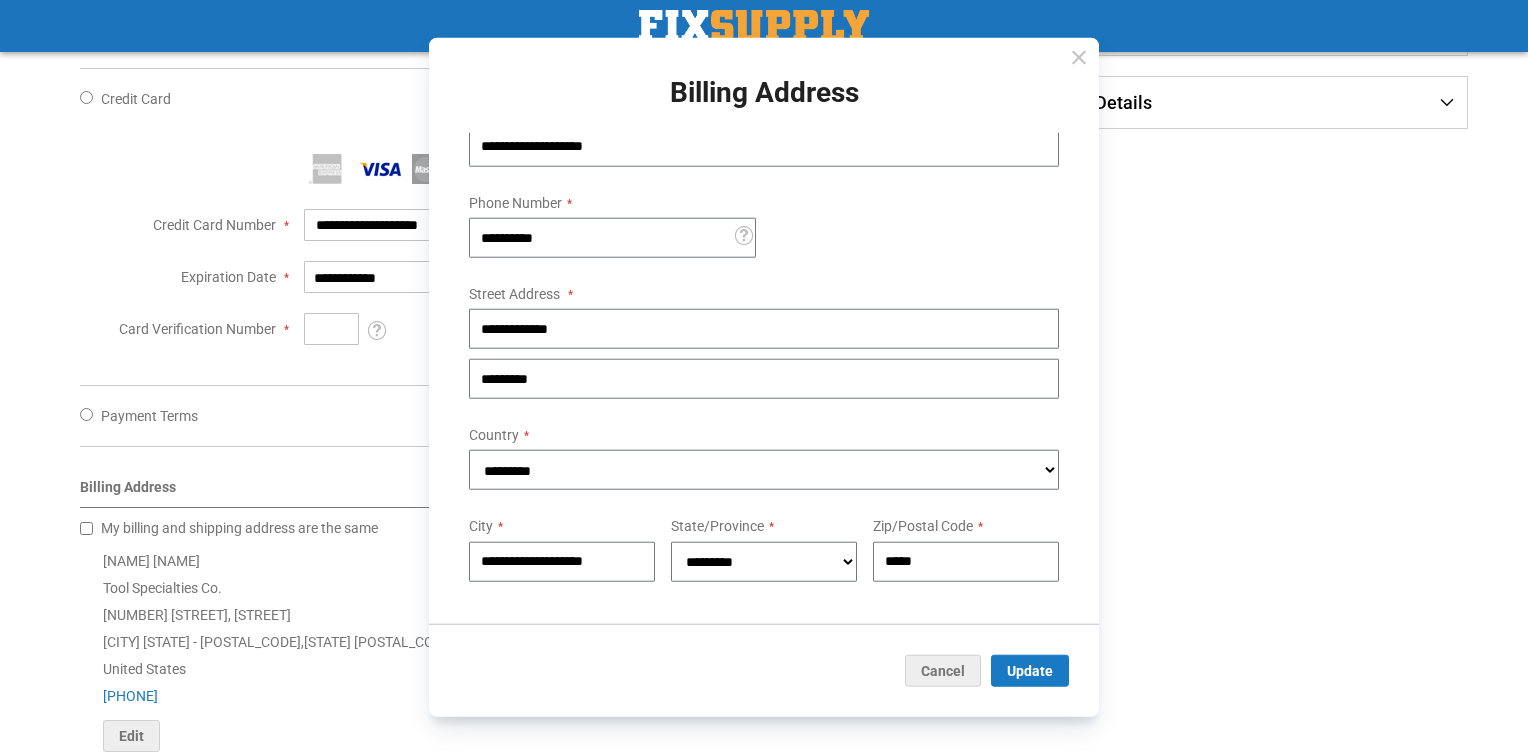 scroll, scrollTop: 145, scrollLeft: 0, axis: vertical 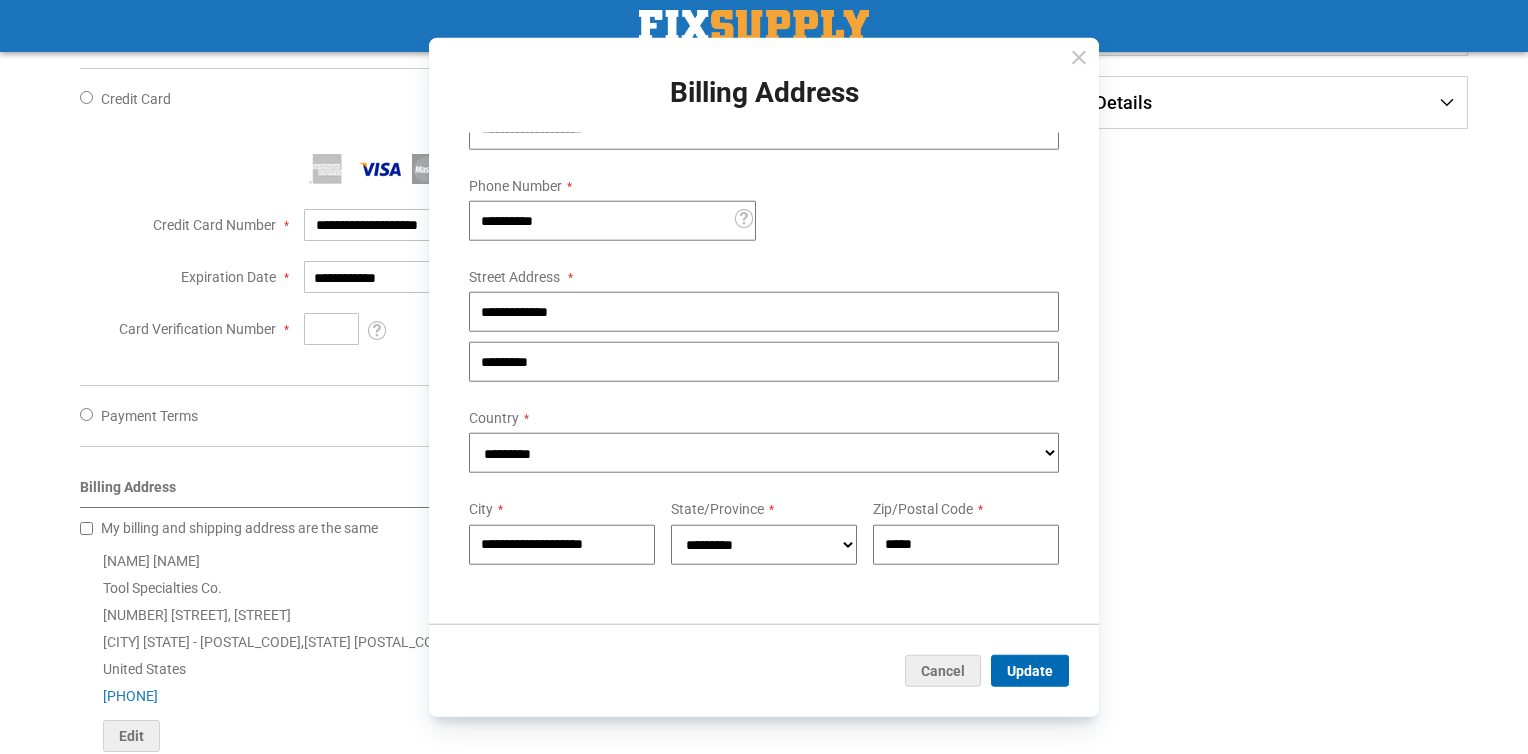 click on "Update" at bounding box center (1030, 670) 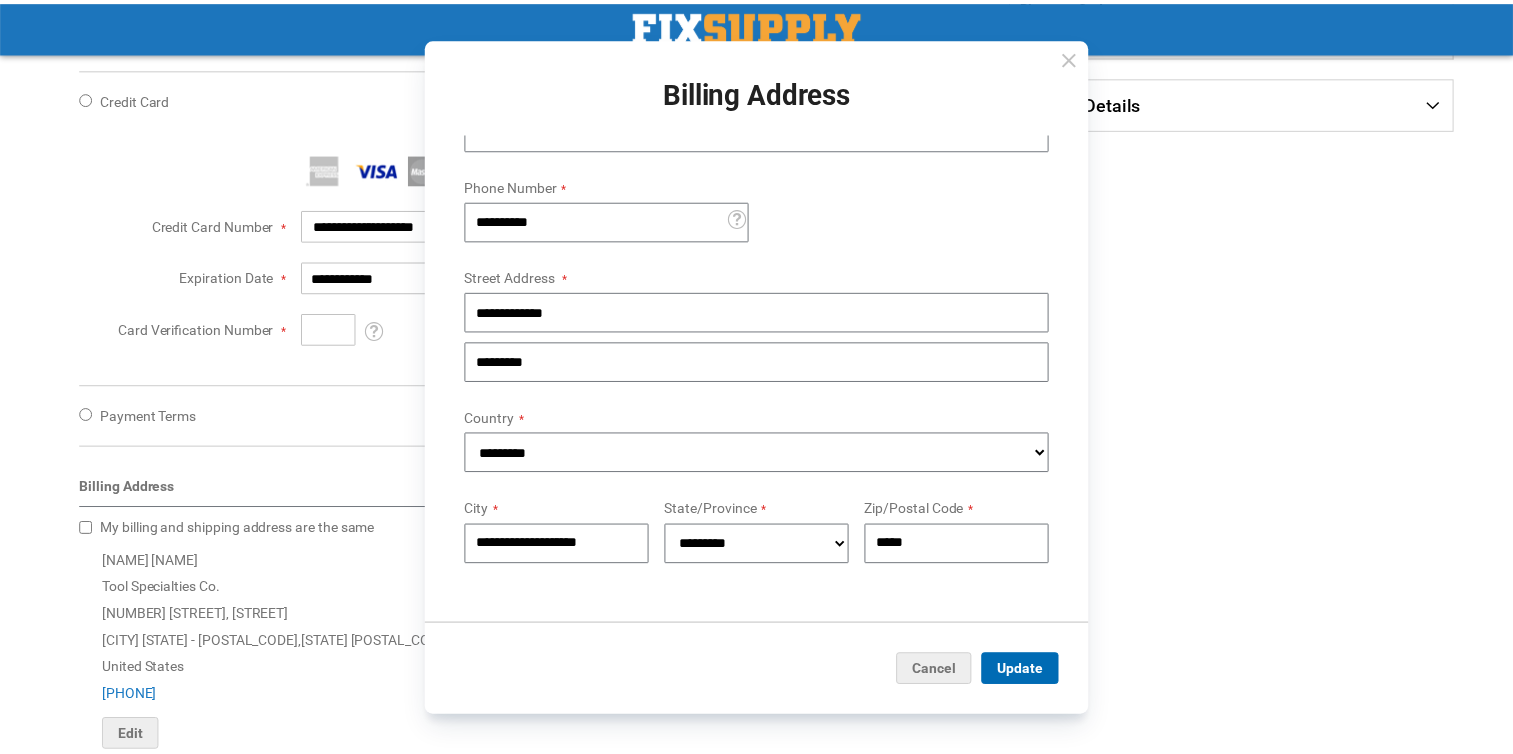 scroll, scrollTop: 0, scrollLeft: 0, axis: both 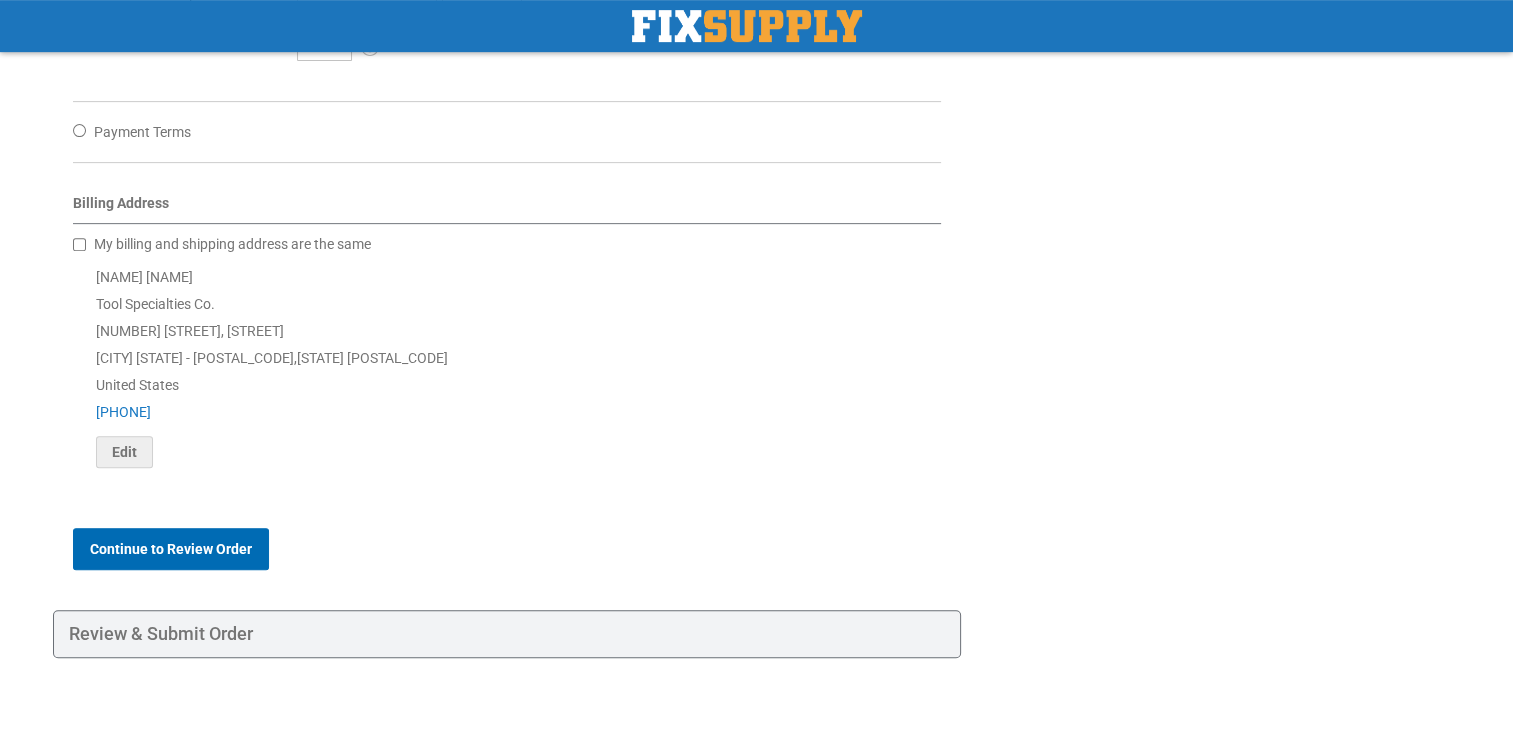 click on "Continue to Review Order" at bounding box center (171, 549) 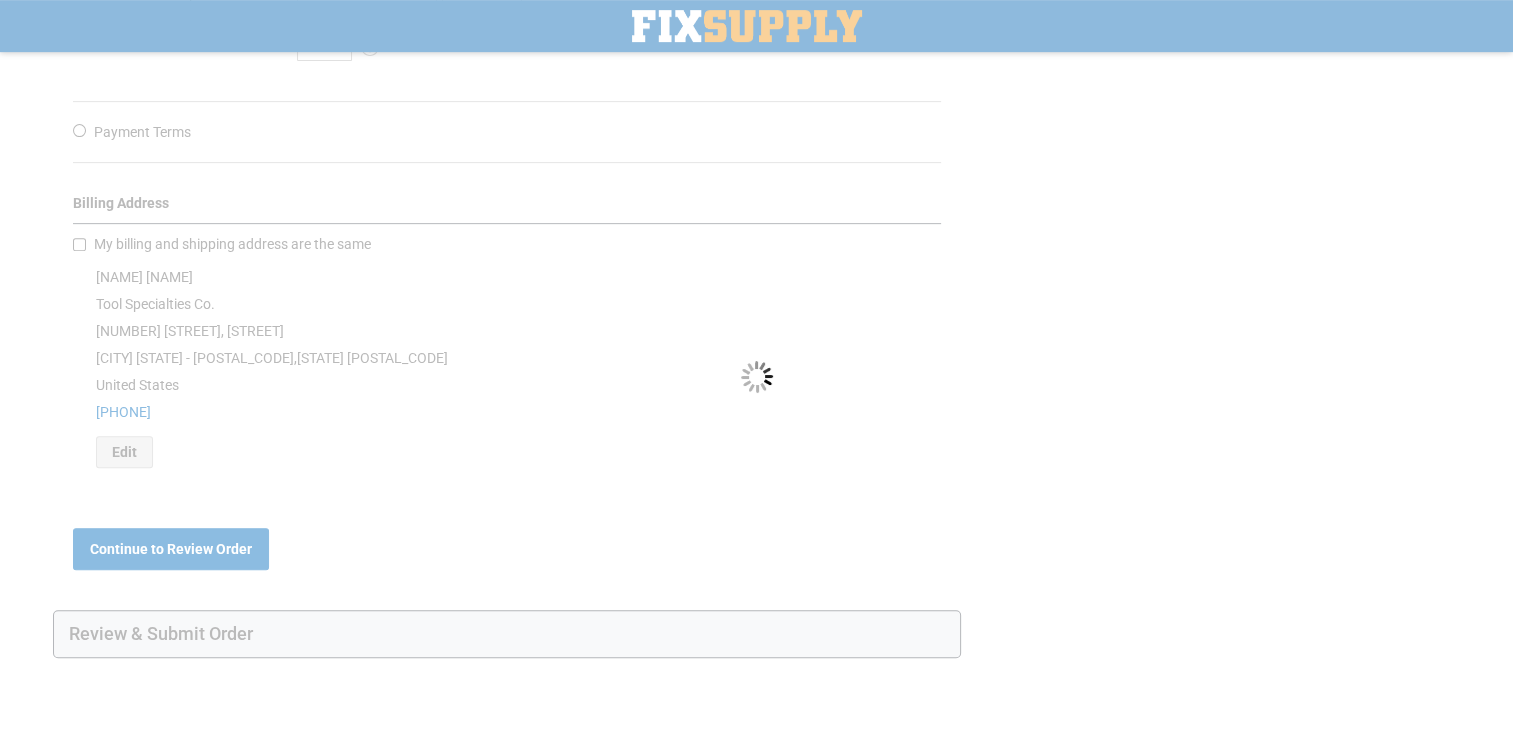 scroll, scrollTop: 0, scrollLeft: 0, axis: both 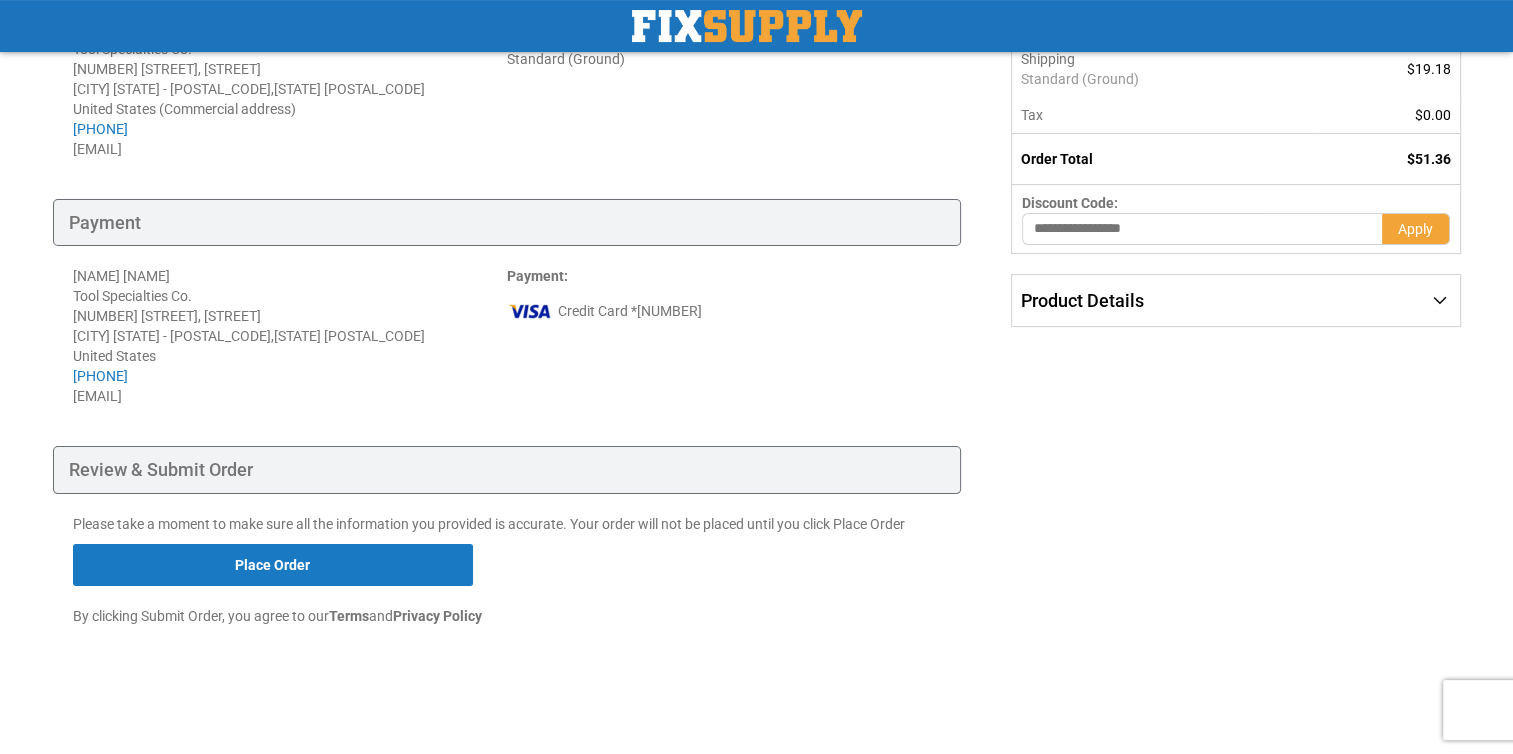 click on "Review & Submit Order" at bounding box center [507, 470] 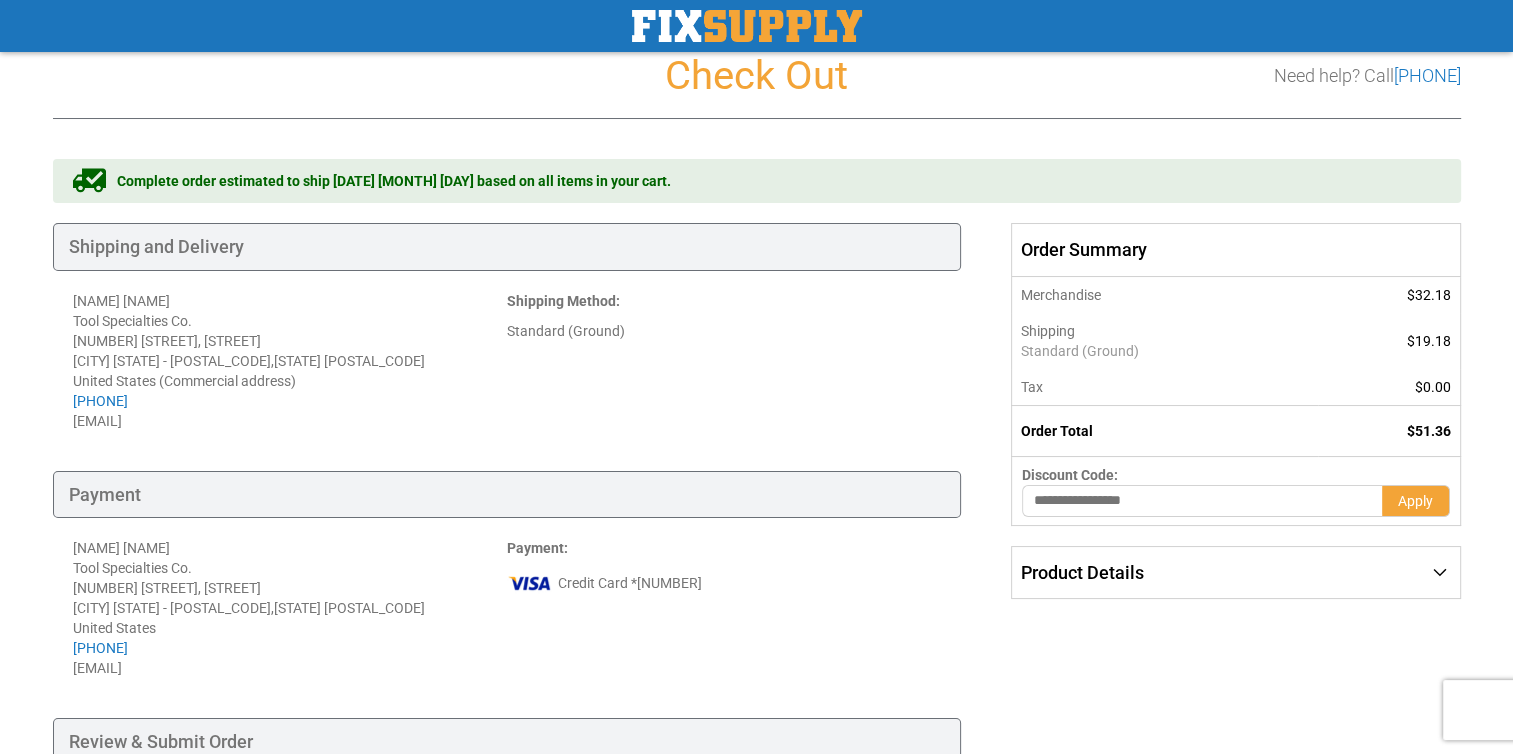scroll, scrollTop: 0, scrollLeft: 0, axis: both 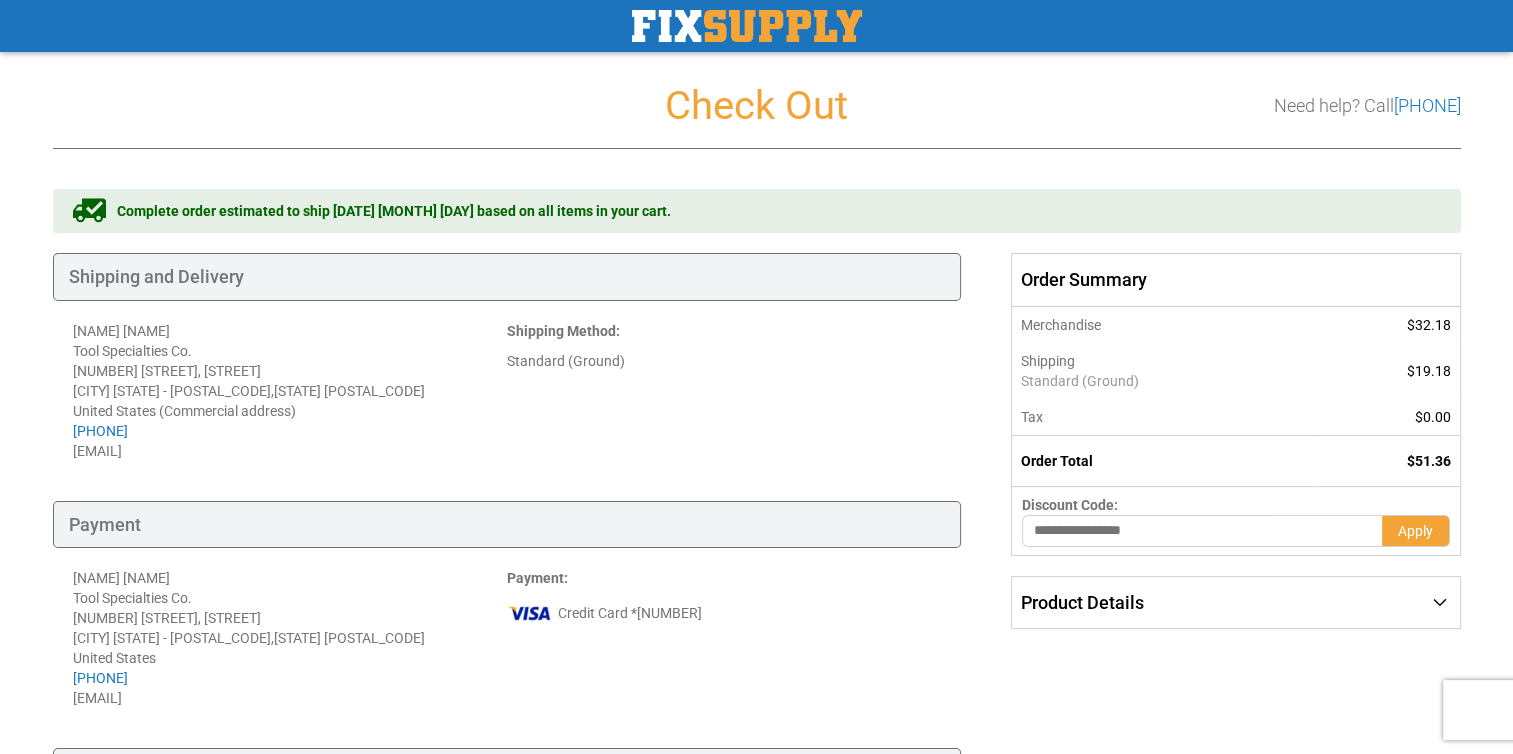 click on "Product Details" at bounding box center (1082, 602) 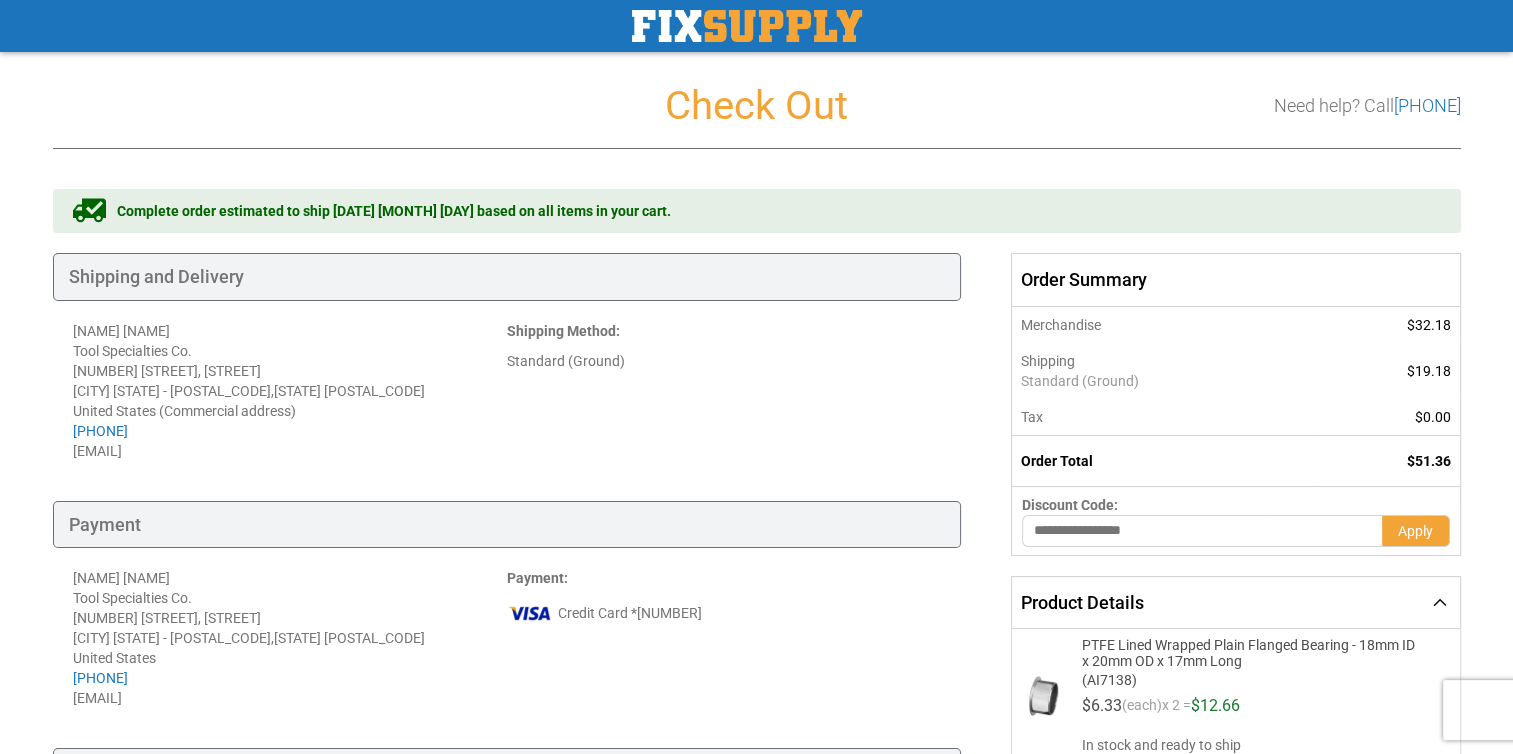scroll, scrollTop: 302, scrollLeft: 0, axis: vertical 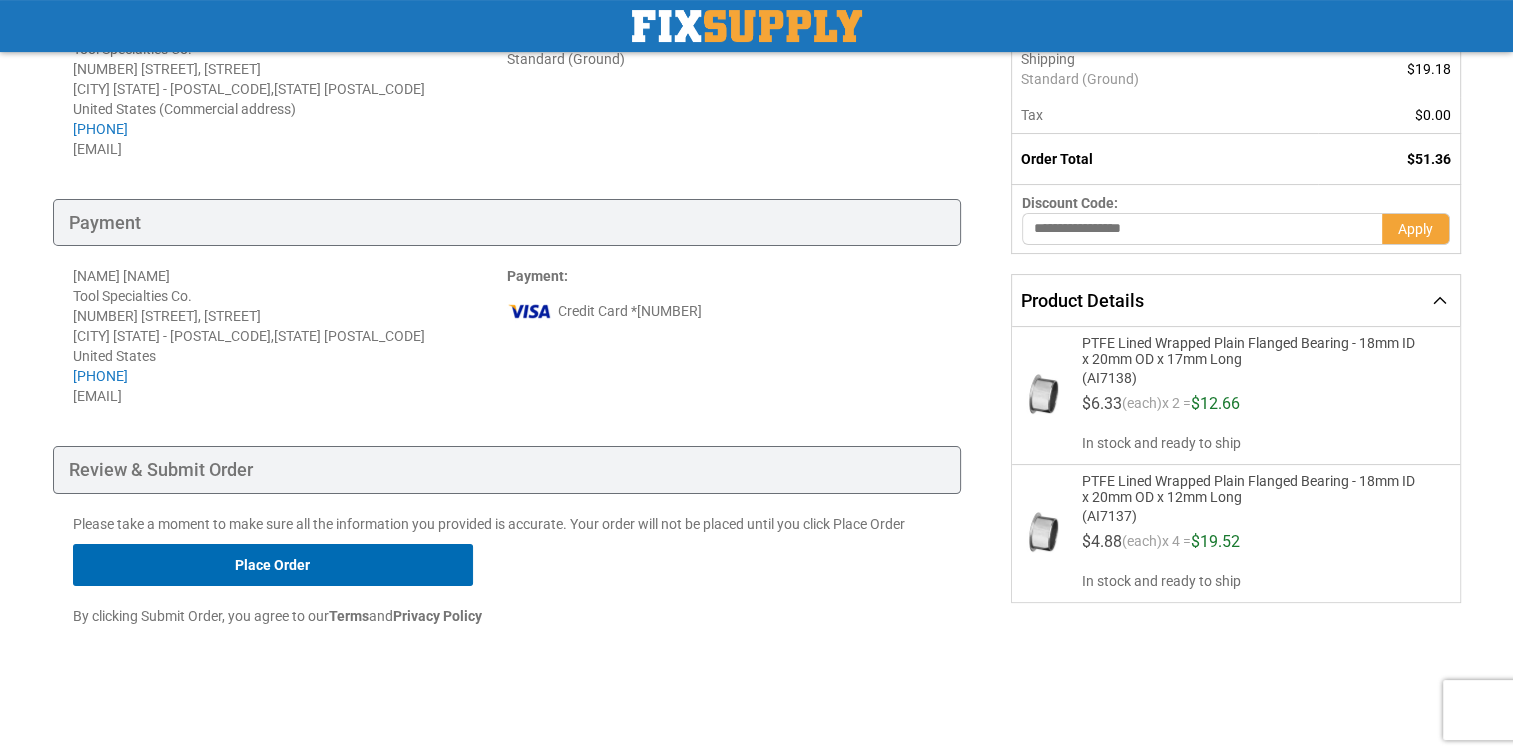 click on "Place Order" at bounding box center (273, 565) 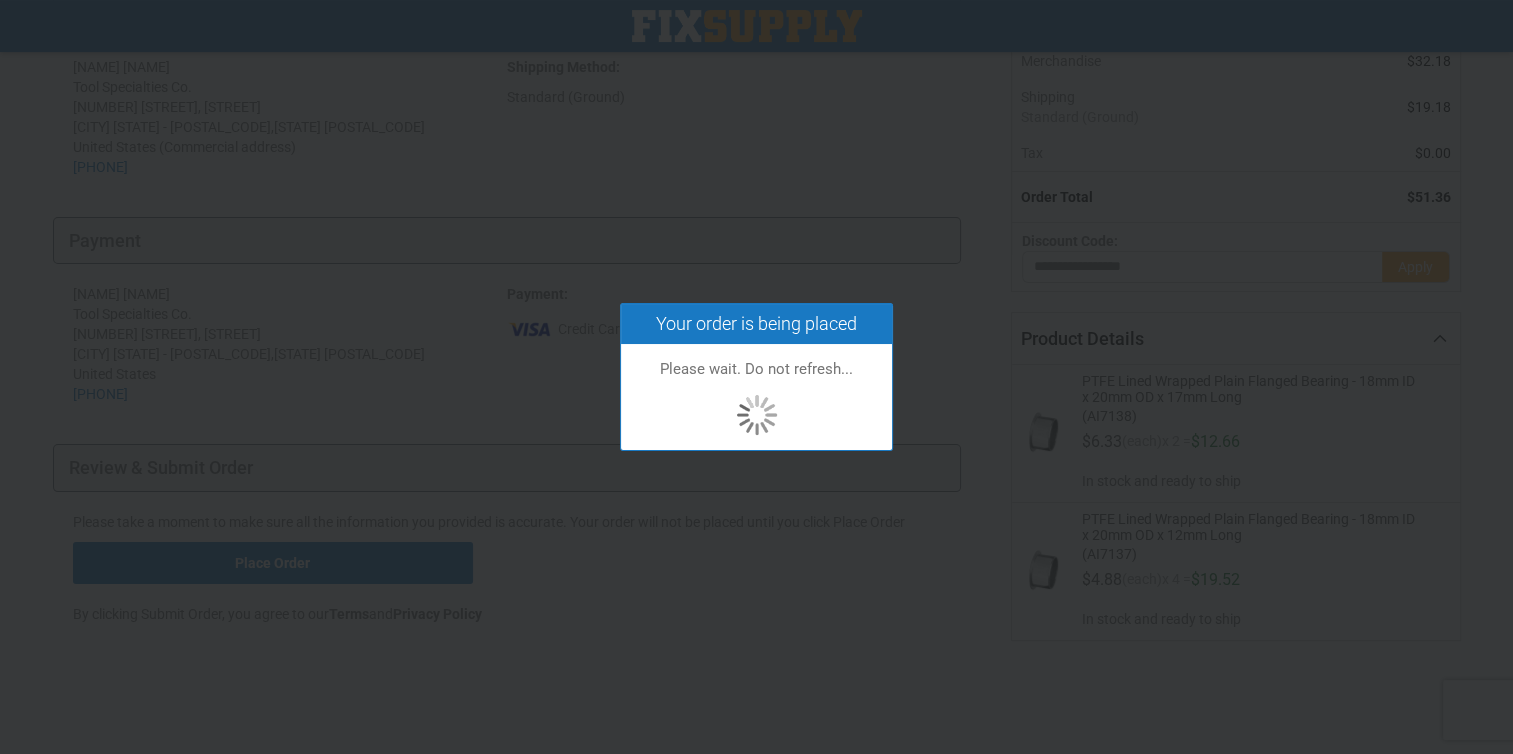 scroll, scrollTop: 262, scrollLeft: 0, axis: vertical 